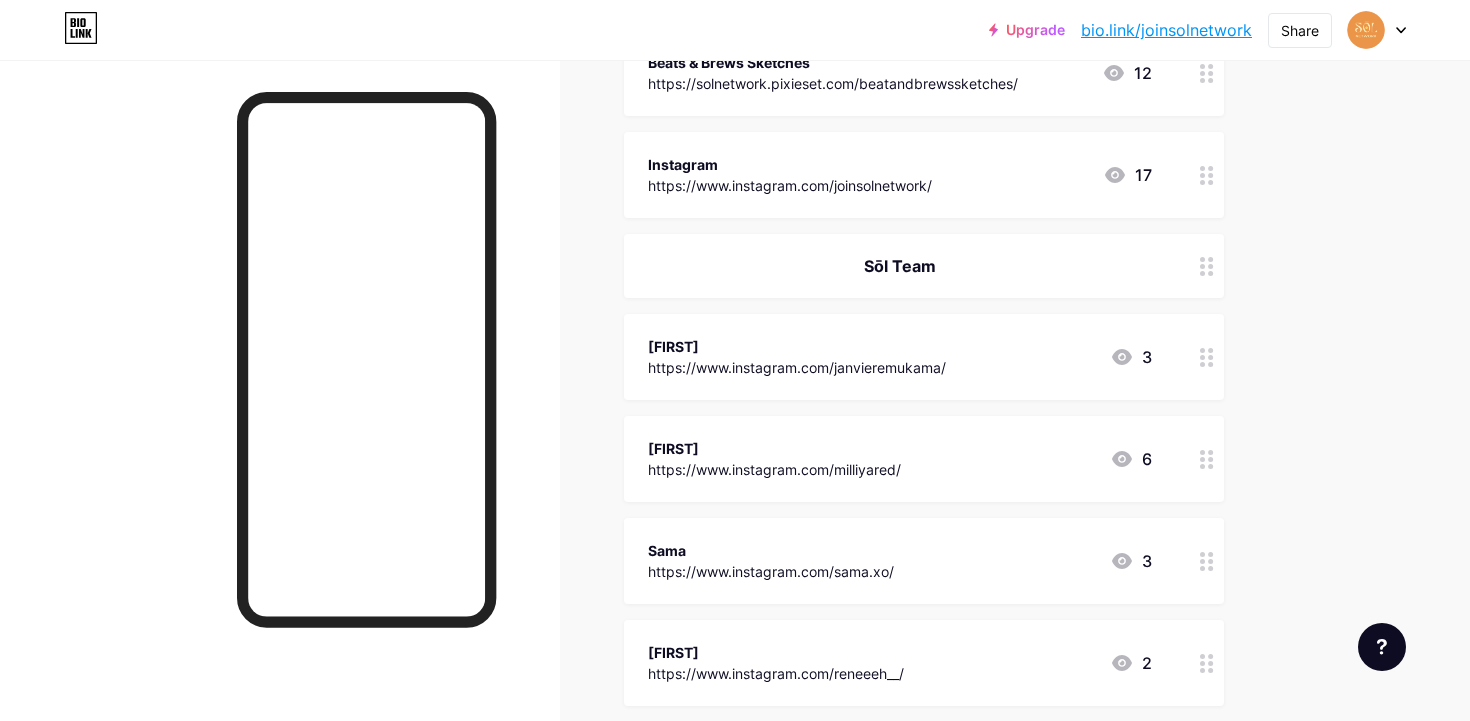 scroll, scrollTop: 0, scrollLeft: 0, axis: both 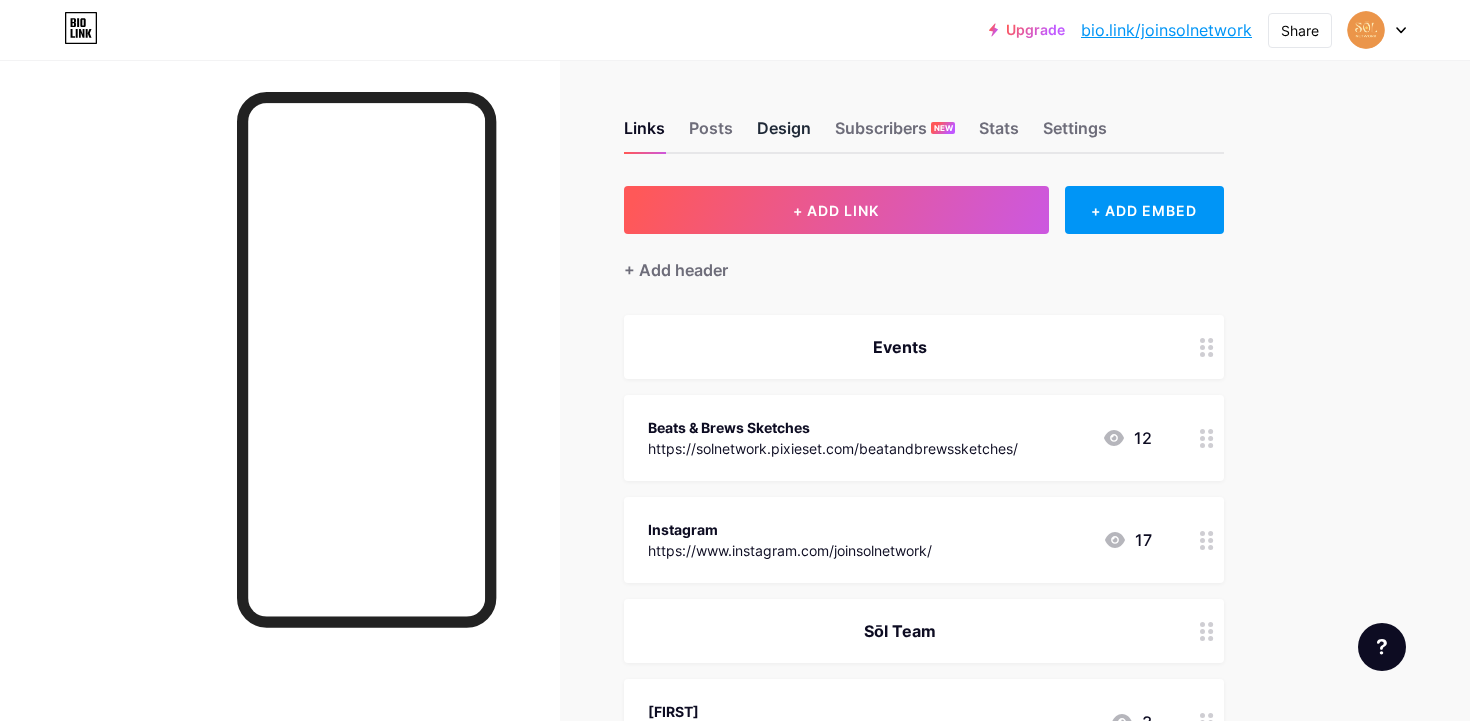 click on "Design" at bounding box center [784, 134] 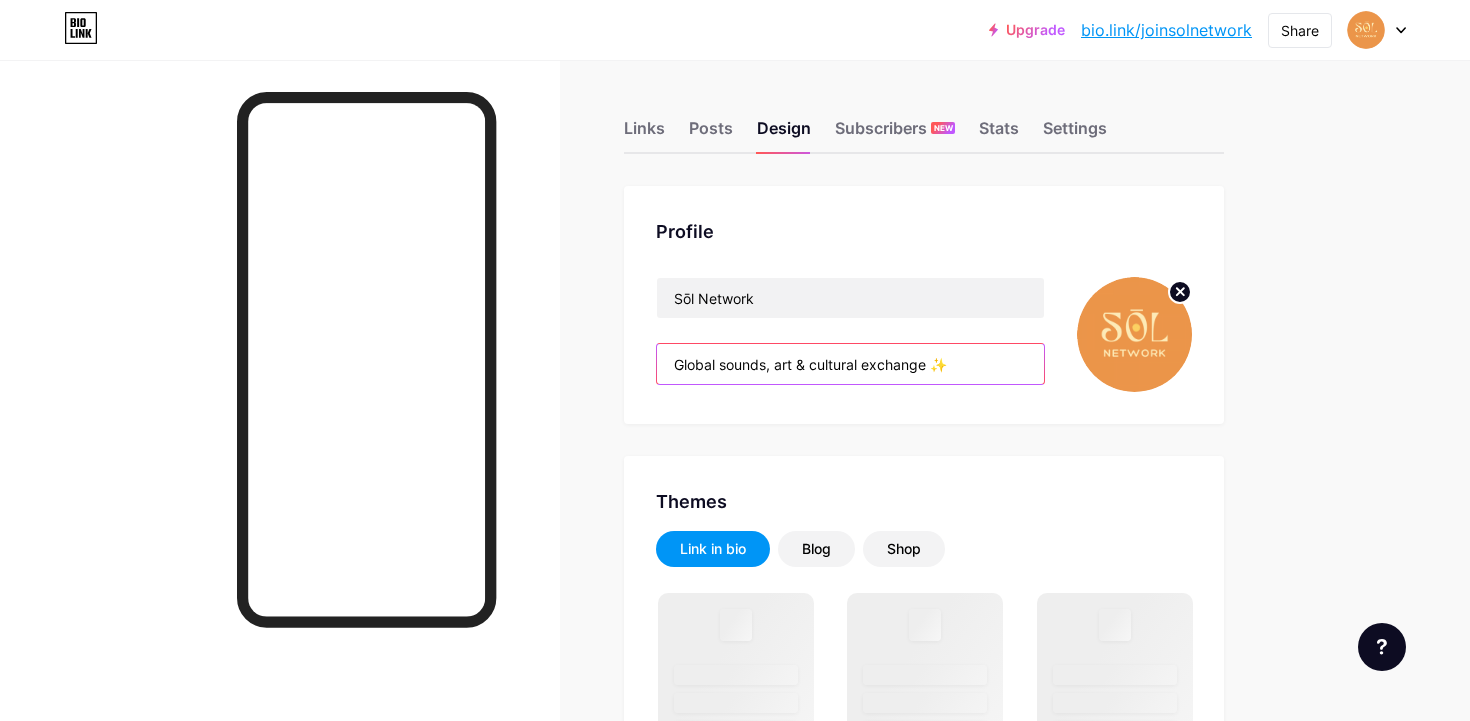 click on "Global sounds, art & cultural exchange ✨" at bounding box center (850, 364) 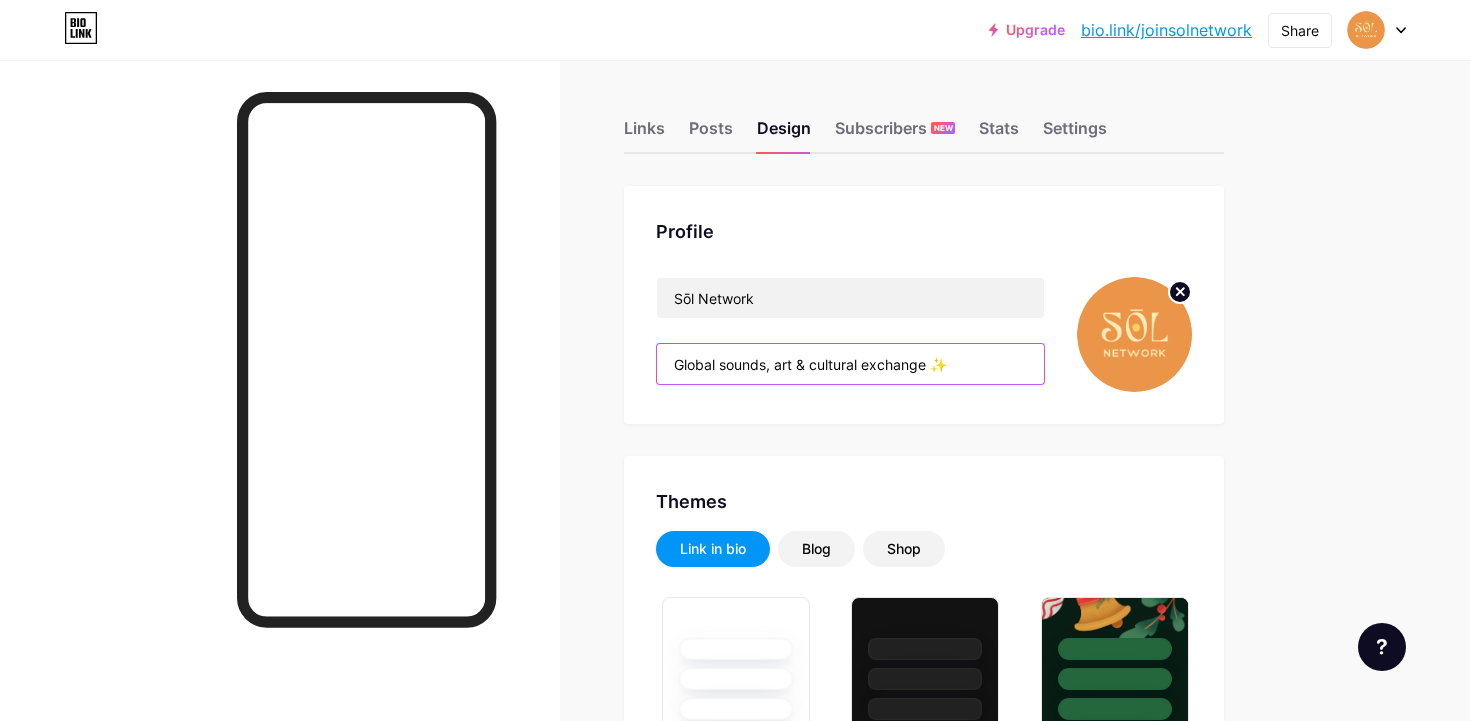 type on "[HEX_COLOR]" 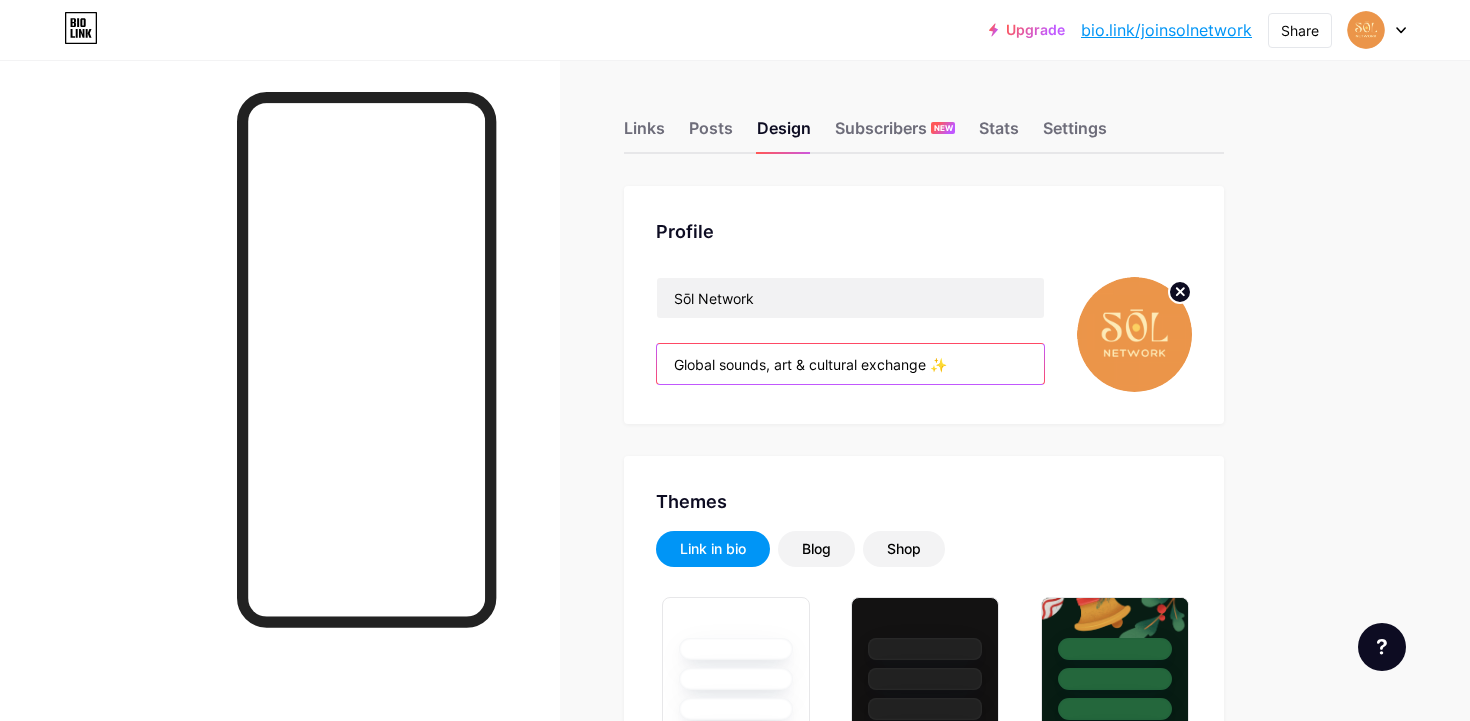 paste on "We fuse culture, creativity, and connection." 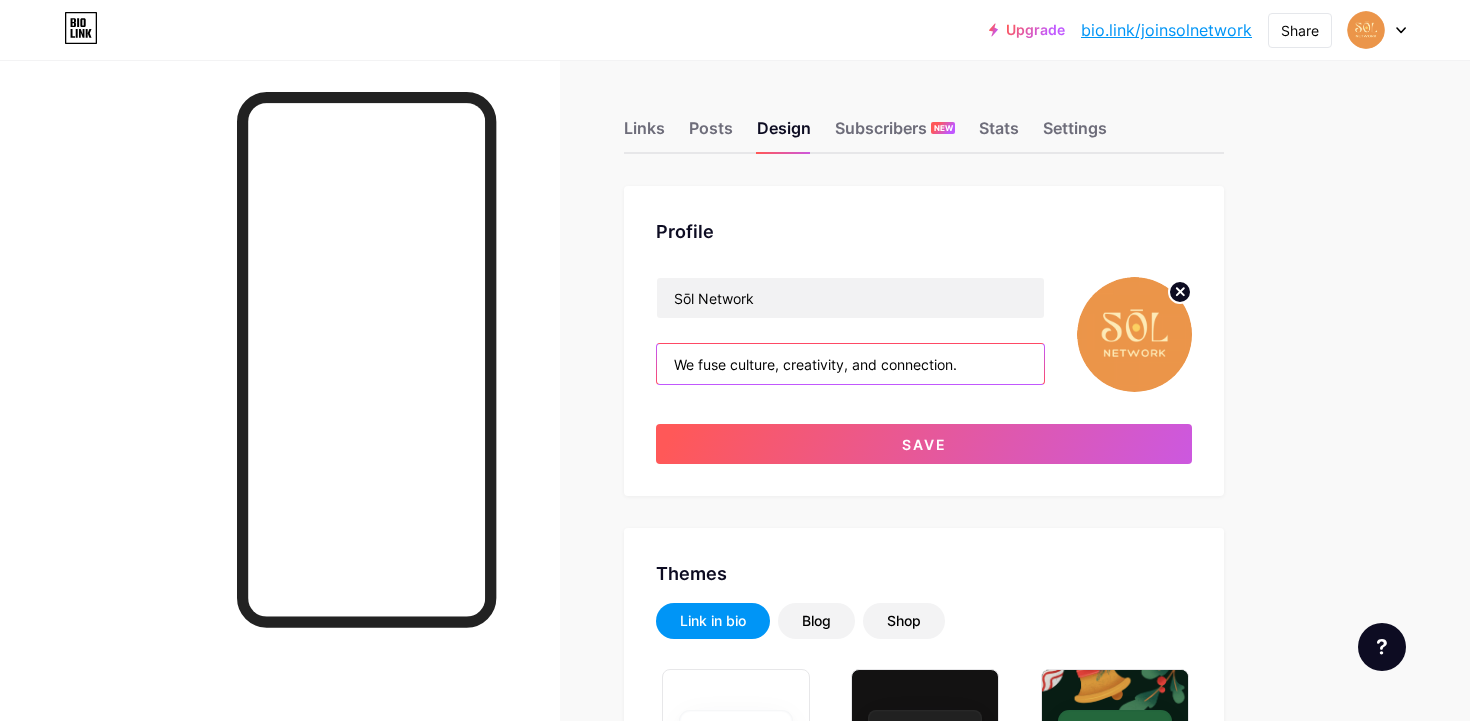 click on "We fuse culture, creativity, and connection." at bounding box center (850, 364) 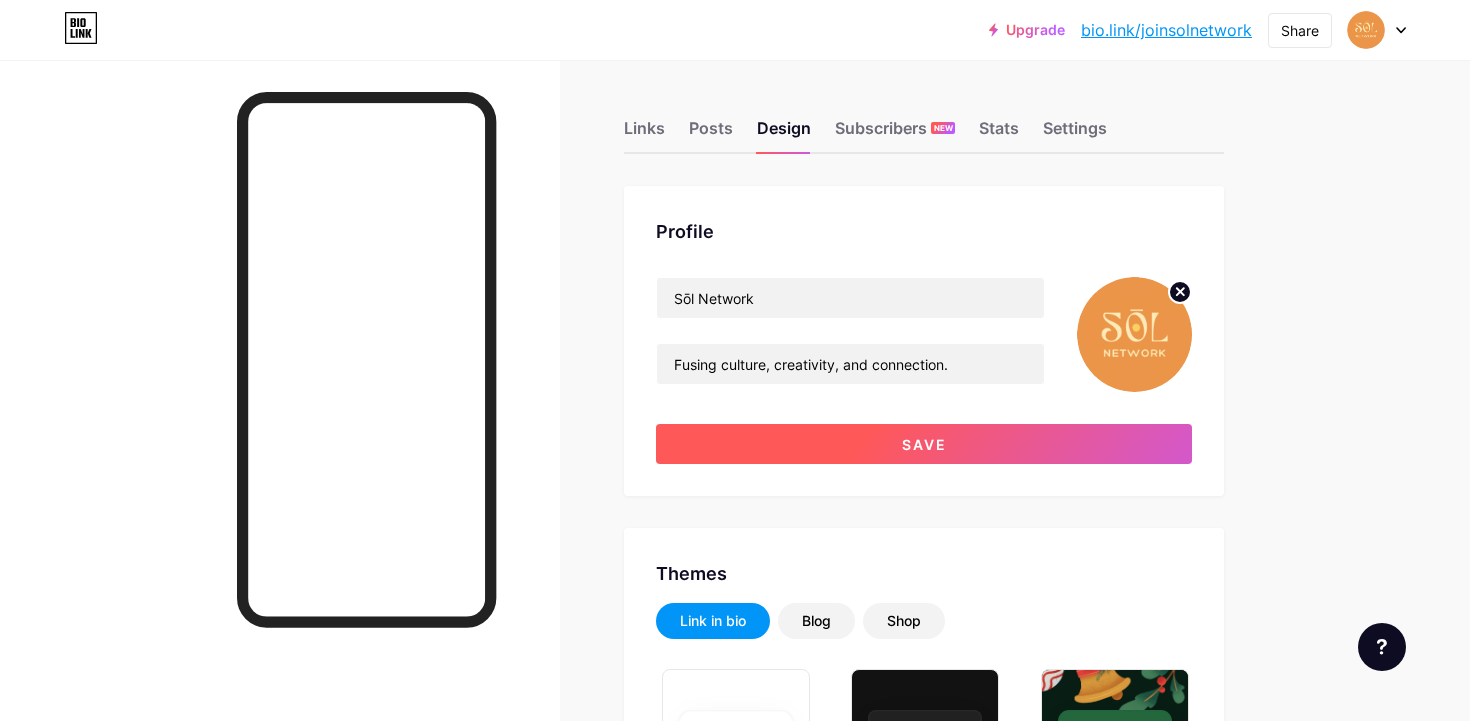click on "Save" at bounding box center [924, 444] 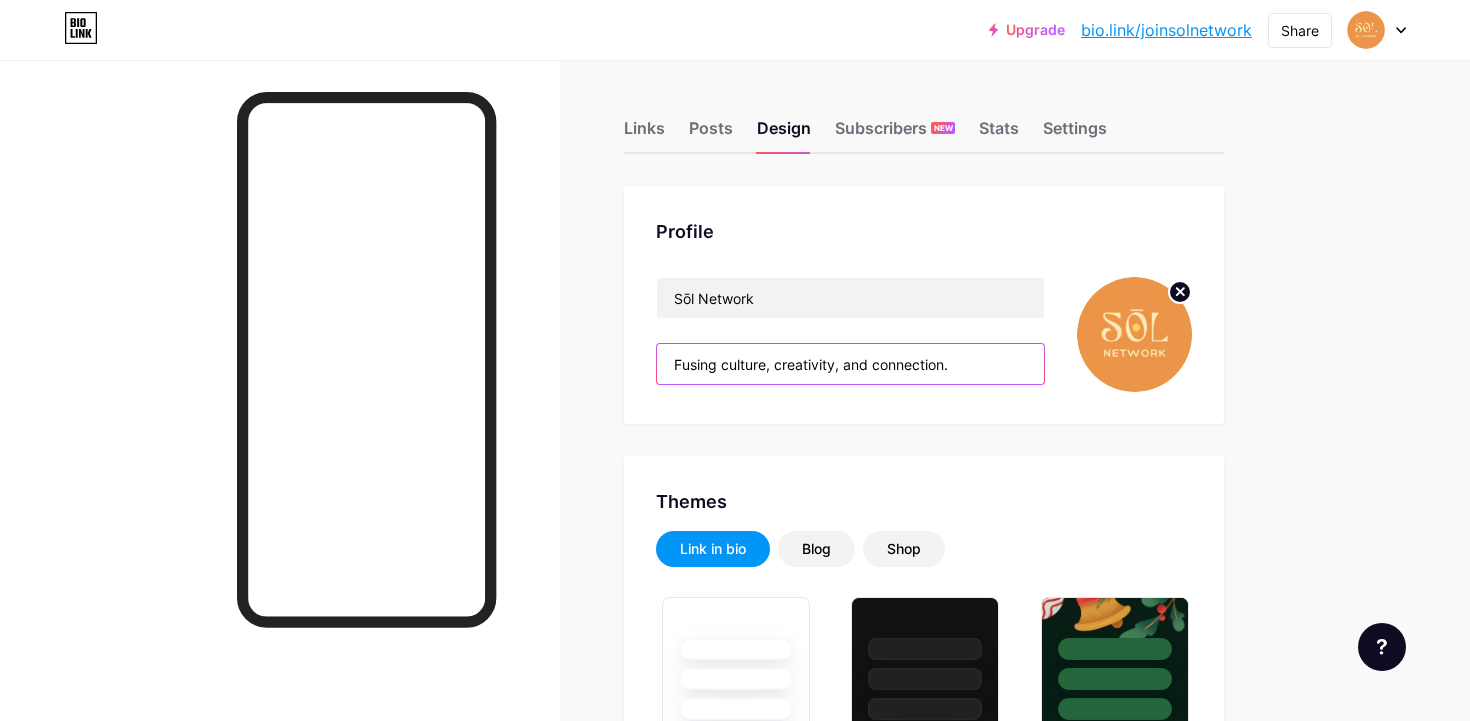 click on "Fusing culture, creativity, and connection." at bounding box center [850, 364] 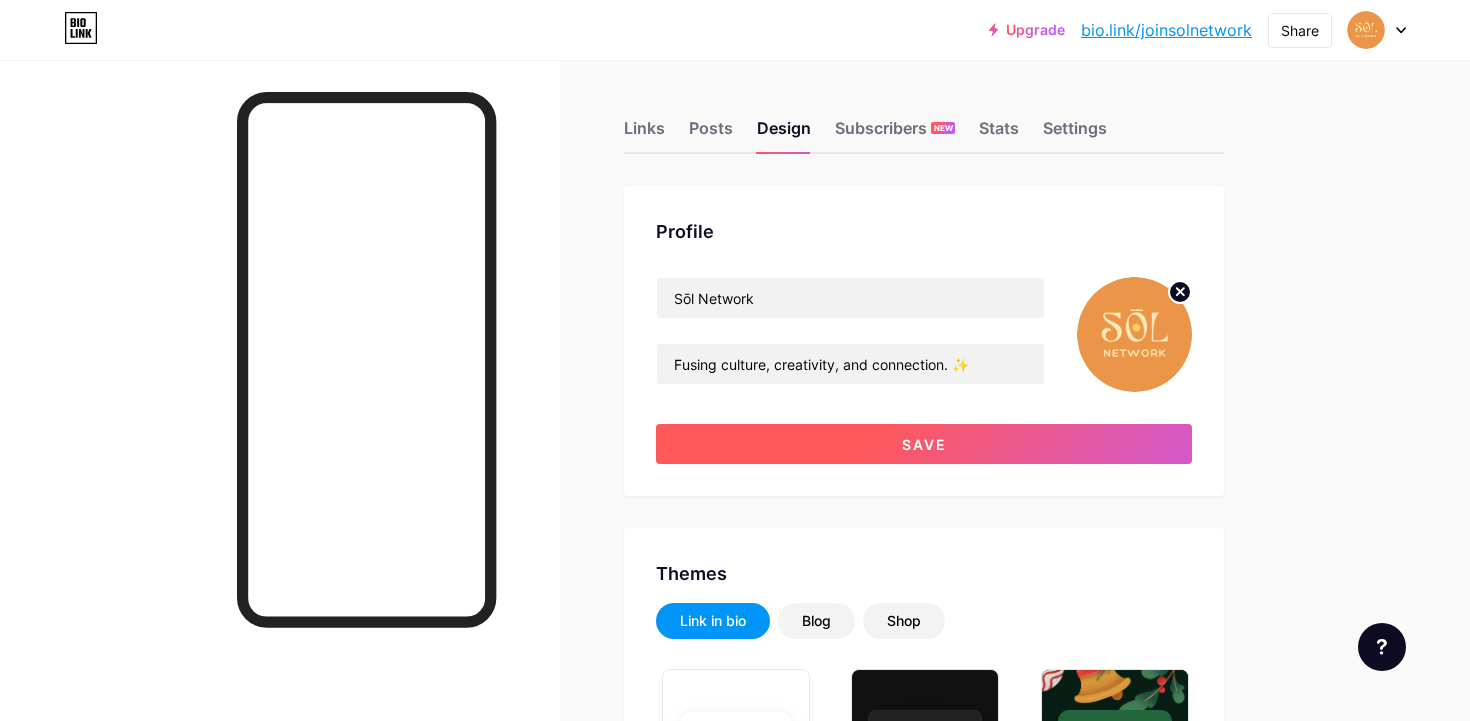 click on "Save" at bounding box center (924, 444) 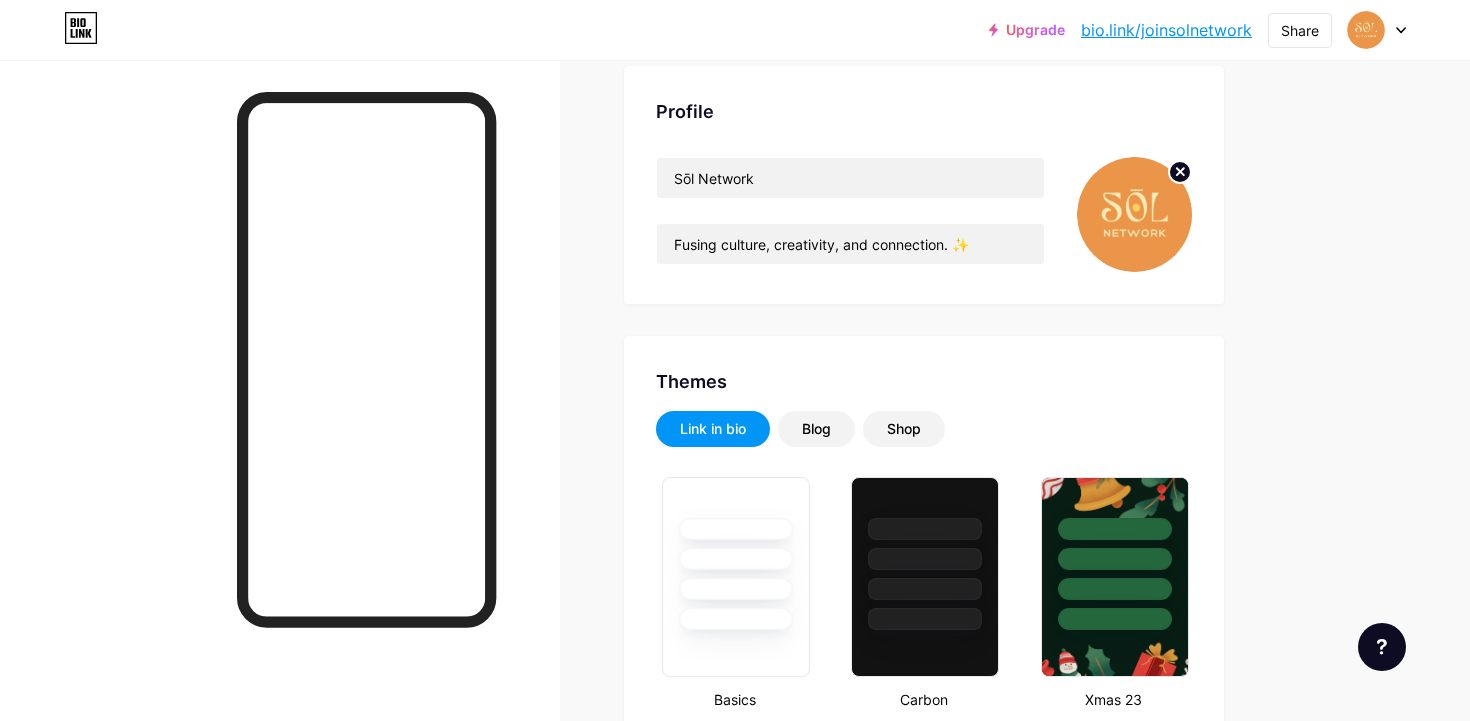 scroll, scrollTop: 122, scrollLeft: 0, axis: vertical 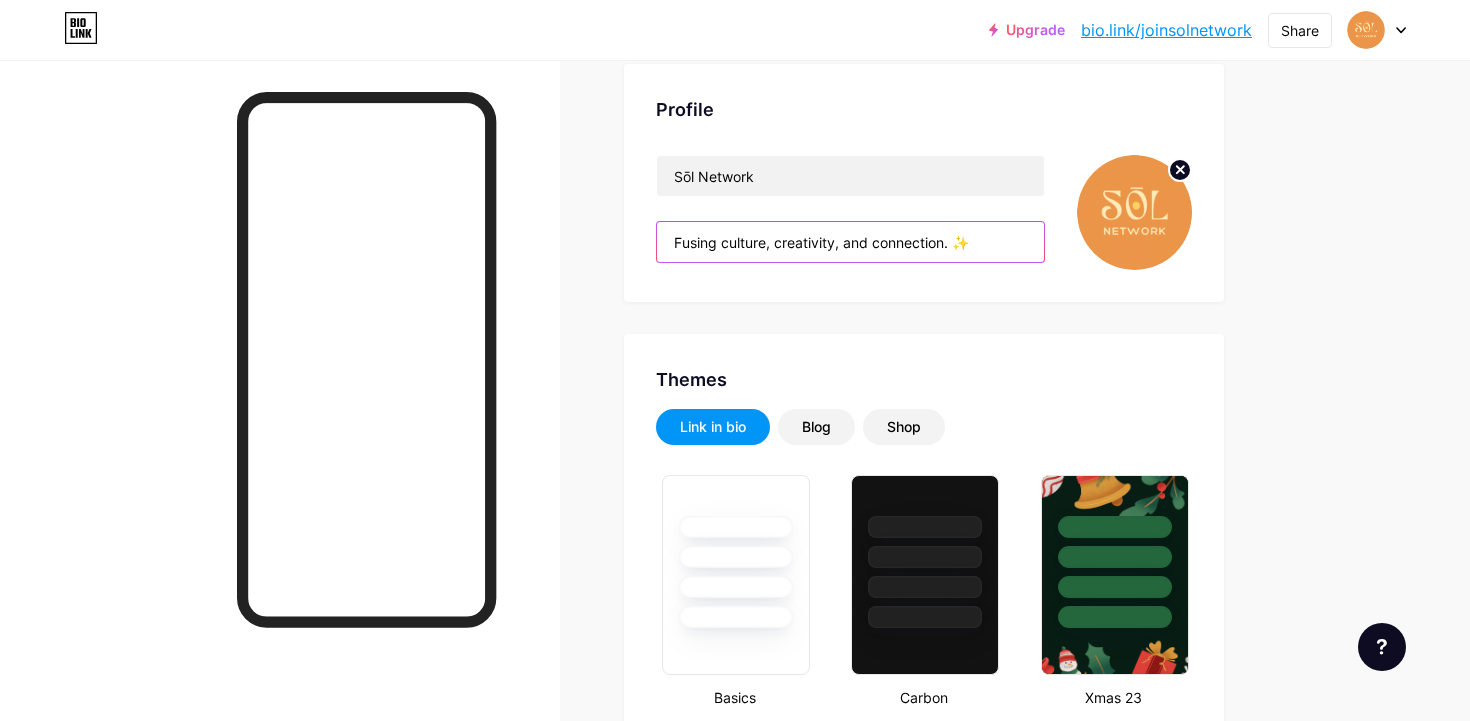 click on "Fusing culture, creativity, and connection. ✨" at bounding box center [850, 242] 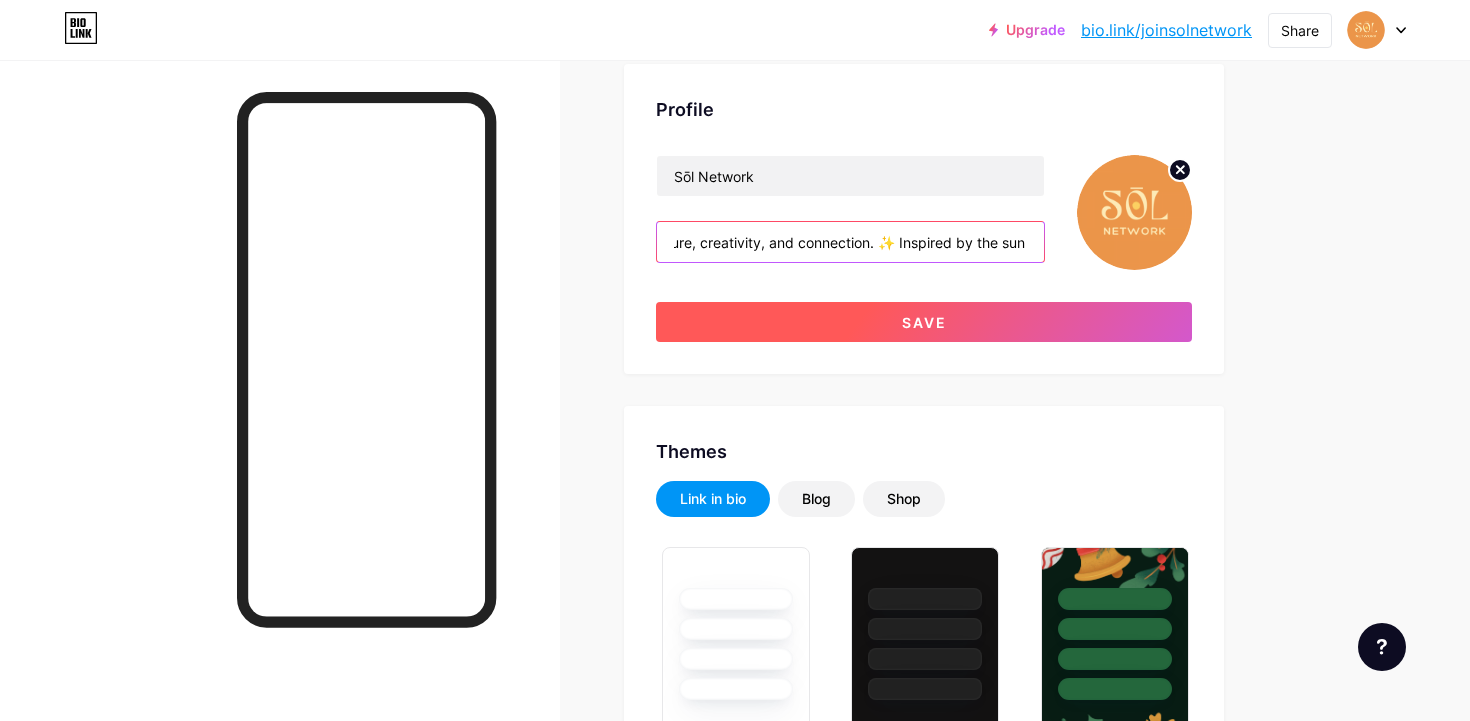 scroll, scrollTop: 0, scrollLeft: 88, axis: horizontal 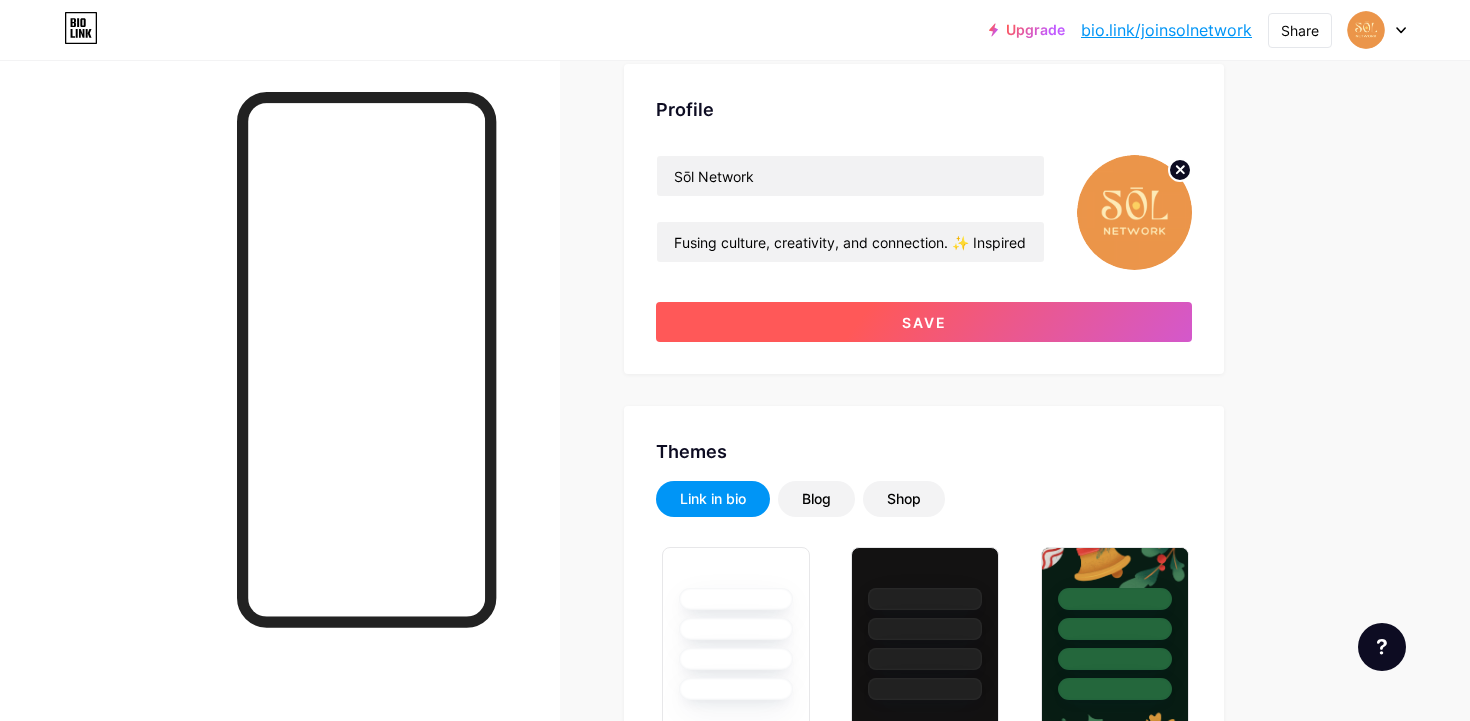 click on "Save" at bounding box center (924, 322) 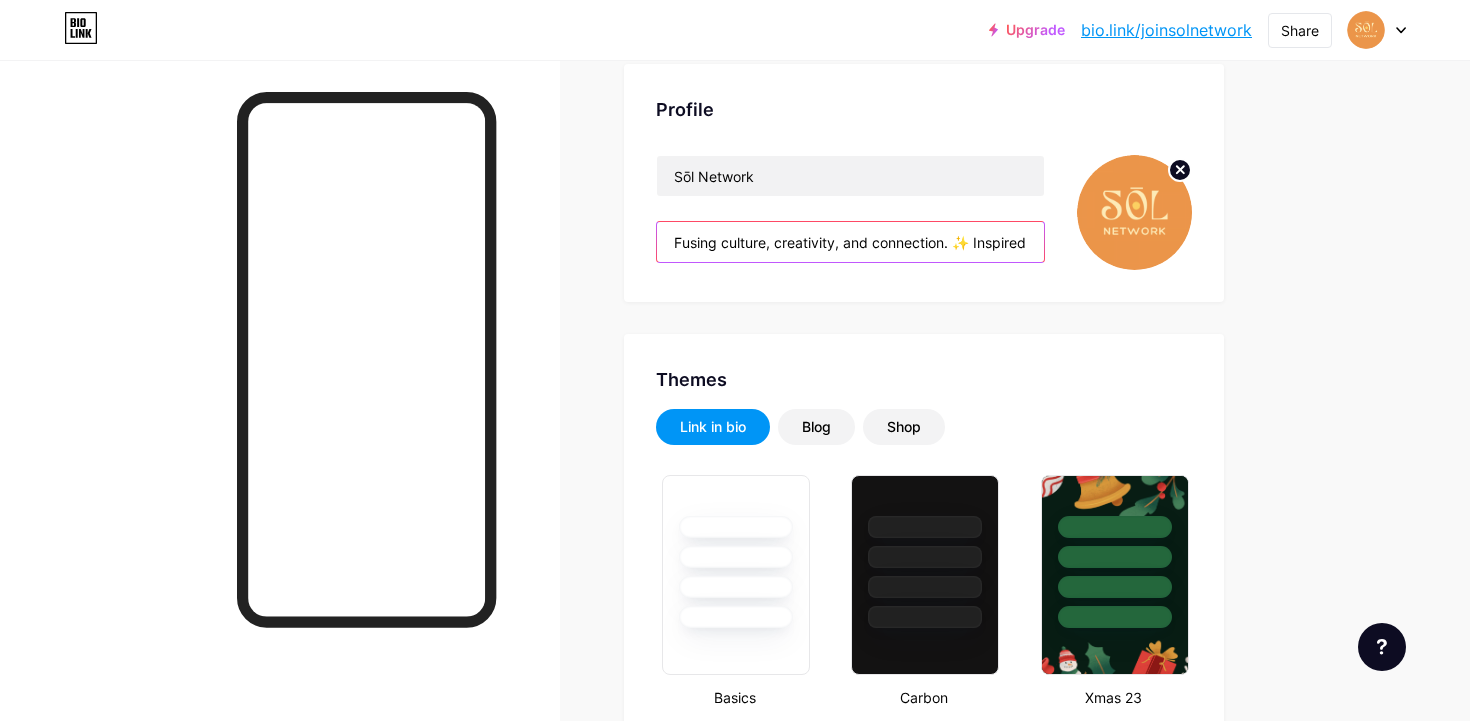 click on "Fusing culture, creativity, and connection. ✨ Inspired by the sun 🌞" at bounding box center [850, 242] 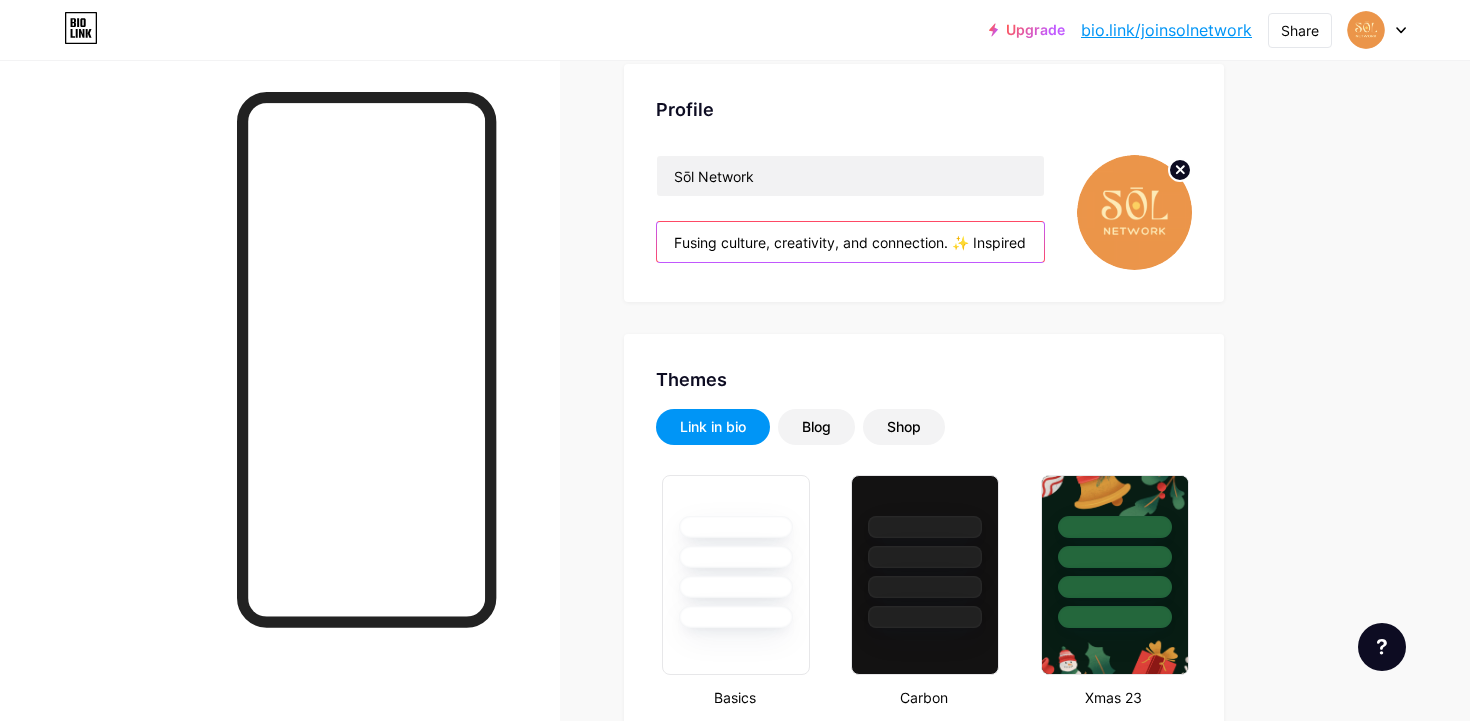 drag, startPoint x: 954, startPoint y: 244, endPoint x: 543, endPoint y: 223, distance: 411.53613 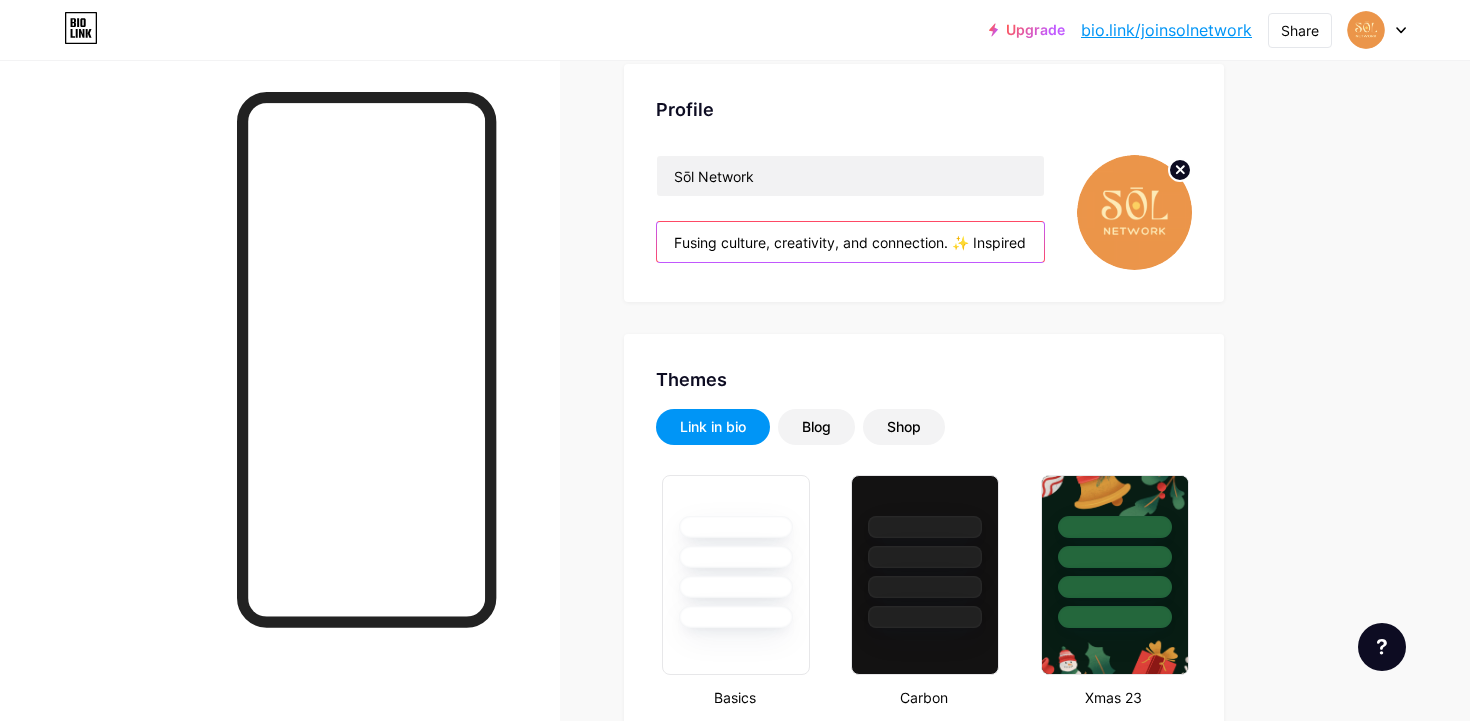 click on "Links
Posts
Design
Subscribers
NEW
Stats
Settings     Profile   Sōl Network     Fusing culture, creativity, and connection. ✨ Inspired by the sun 🌞                   Themes   Link in bio   Blog   Shop       Basics       Carbon       Xmas 23       Pride       Glitch       Winter · Live       Glassy · Live       Chameleon · Live       Rainy Night · Live       Neon · Live       Summer       Retro       Strawberry · Live       Desert       Sunny       Autumn       Leaf       Clear Sky       Blush       Unicorn       Minimal       Cloudy       Shadow     Create your own           Changes saved     Background         Color                 Video             Image           Button       [HEX_COLOR]   Font   Inter Poppins EB Garamond TEKO BALSAMIQ SANS Kite One PT Sans Quicksand DM Sans     [HEX_COLOR]   Changes saved     Position to display socials                 Top                     Bottom" at bounding box center [654, 2165] 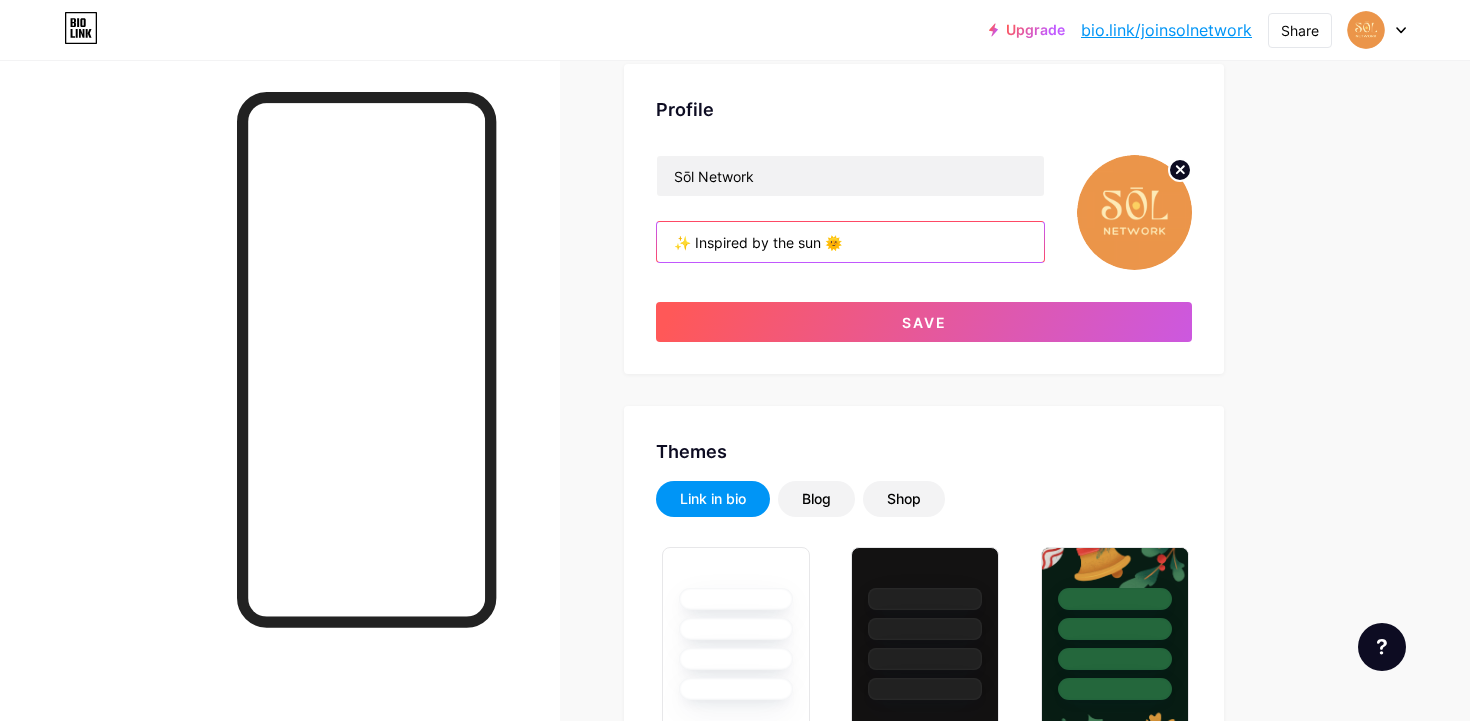 drag, startPoint x: 693, startPoint y: 243, endPoint x: 624, endPoint y: 234, distance: 69.58448 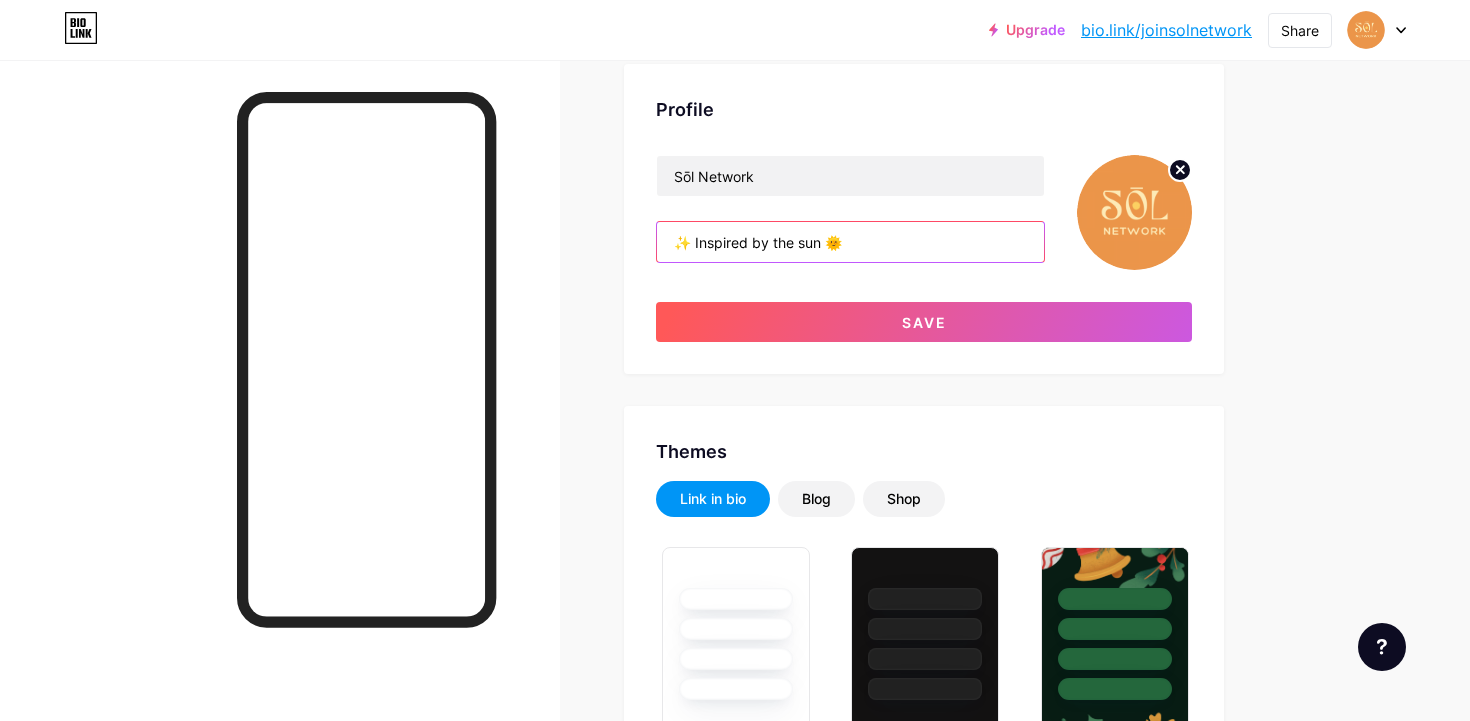 click on "Profile   Sōl Network     ✨ Inspired by the sun 🌞                   Save" at bounding box center (924, 219) 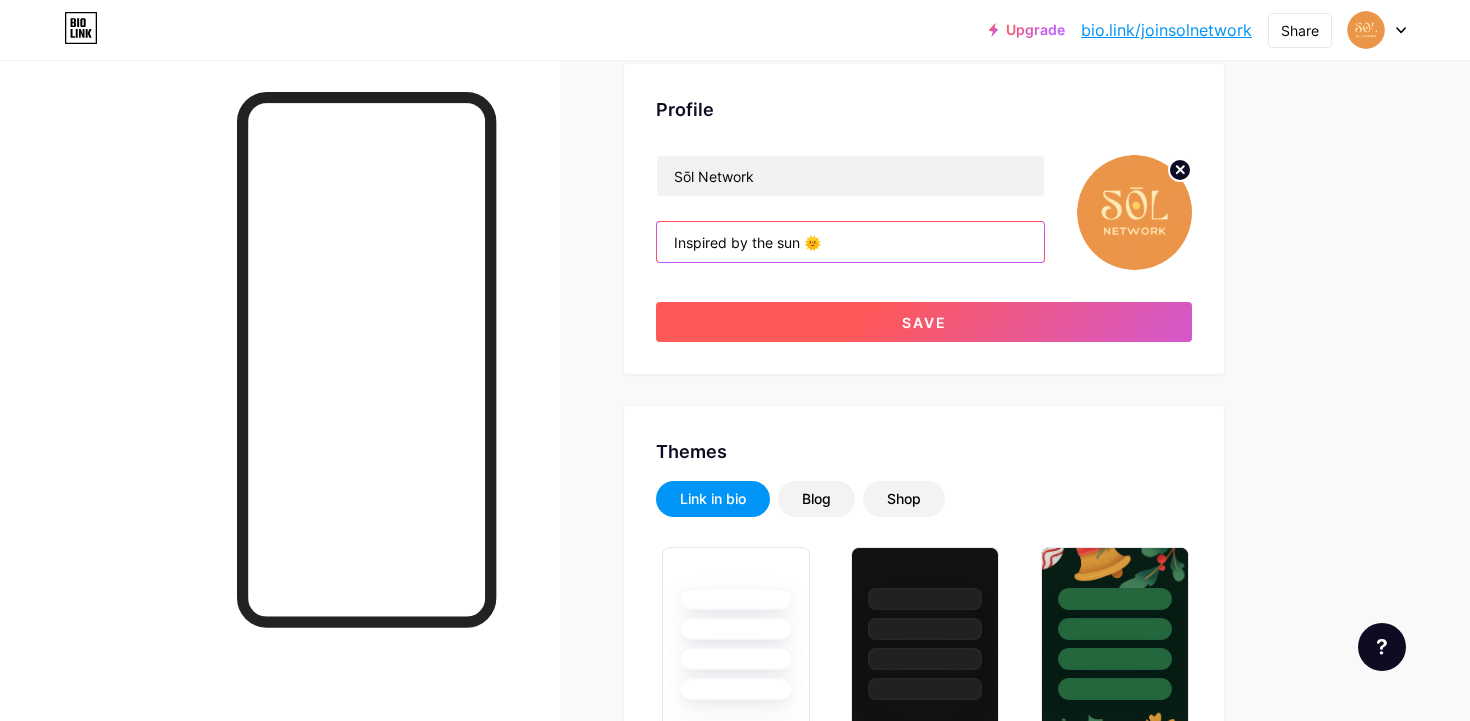 type on "Inspired by the sun 🌞" 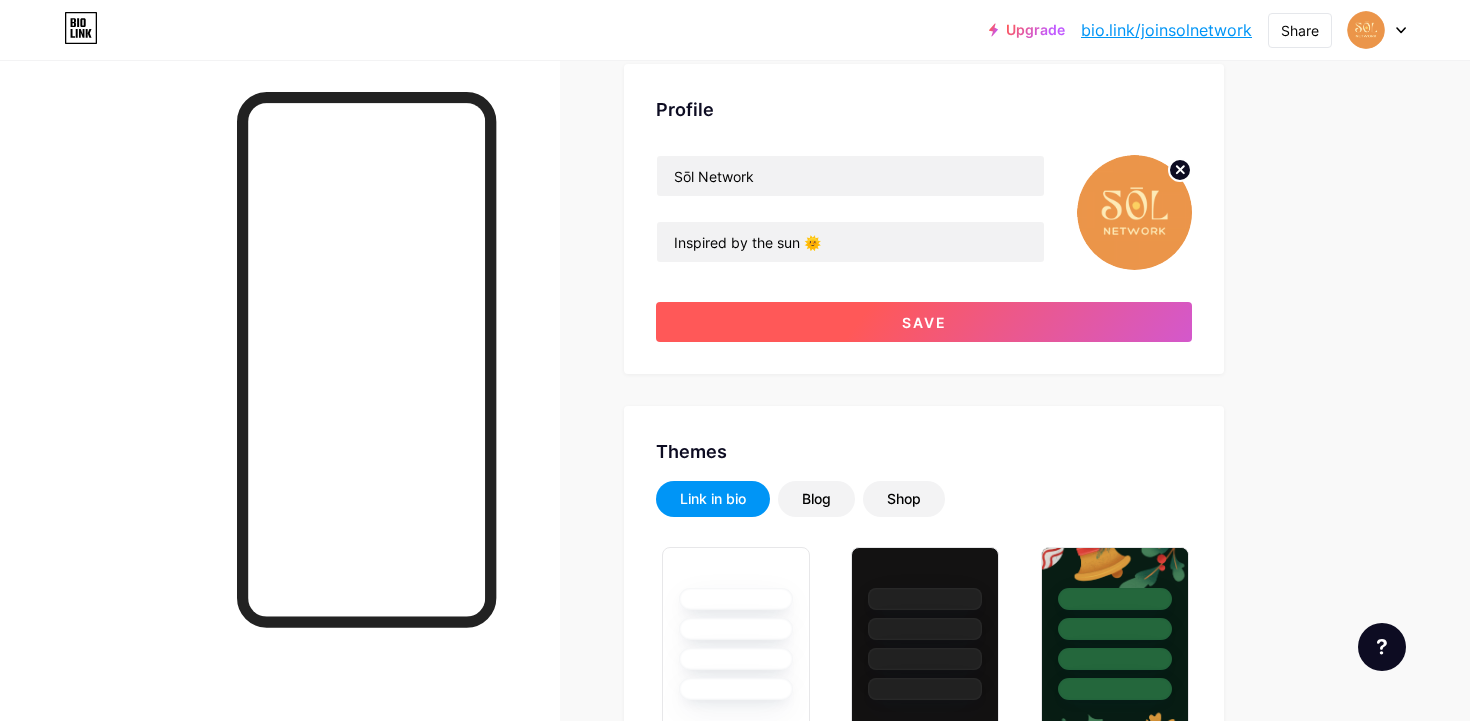 click on "Save" at bounding box center [924, 322] 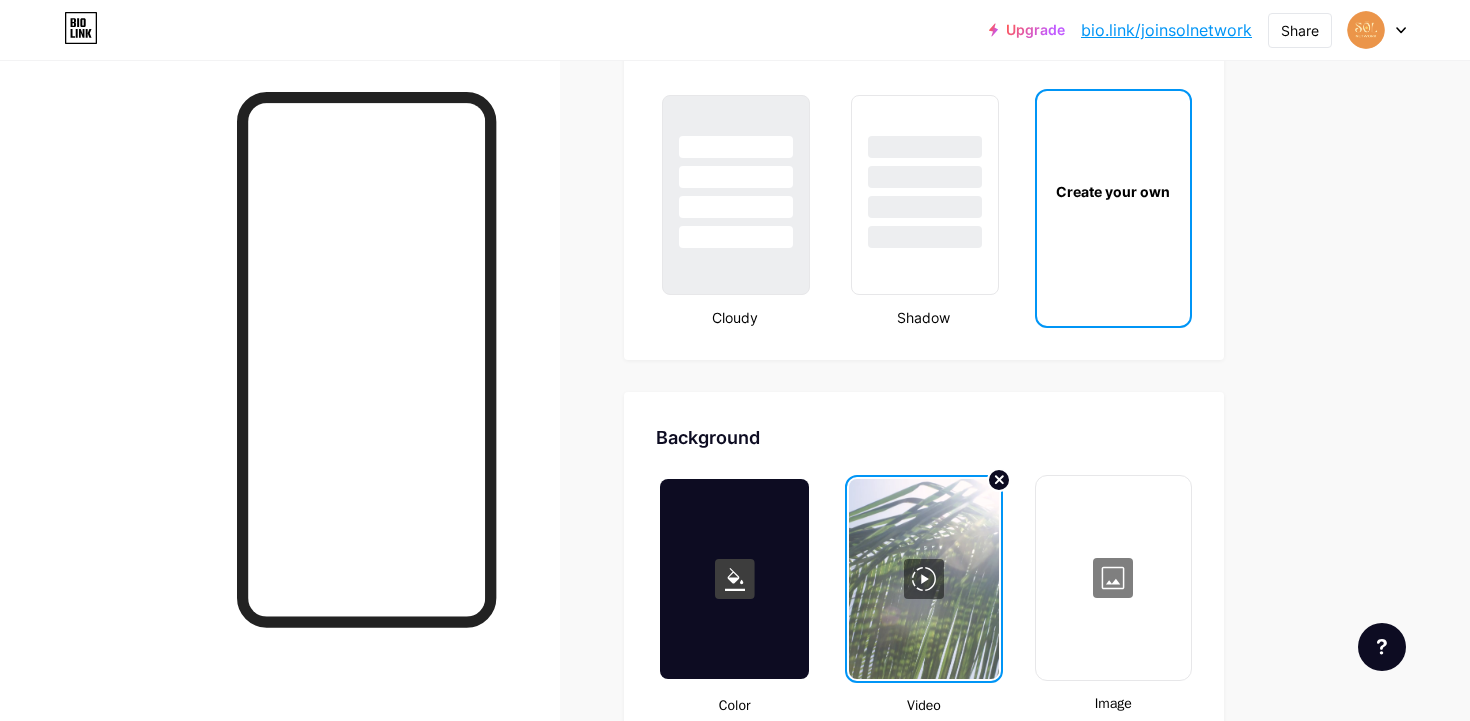 scroll, scrollTop: 2618, scrollLeft: 0, axis: vertical 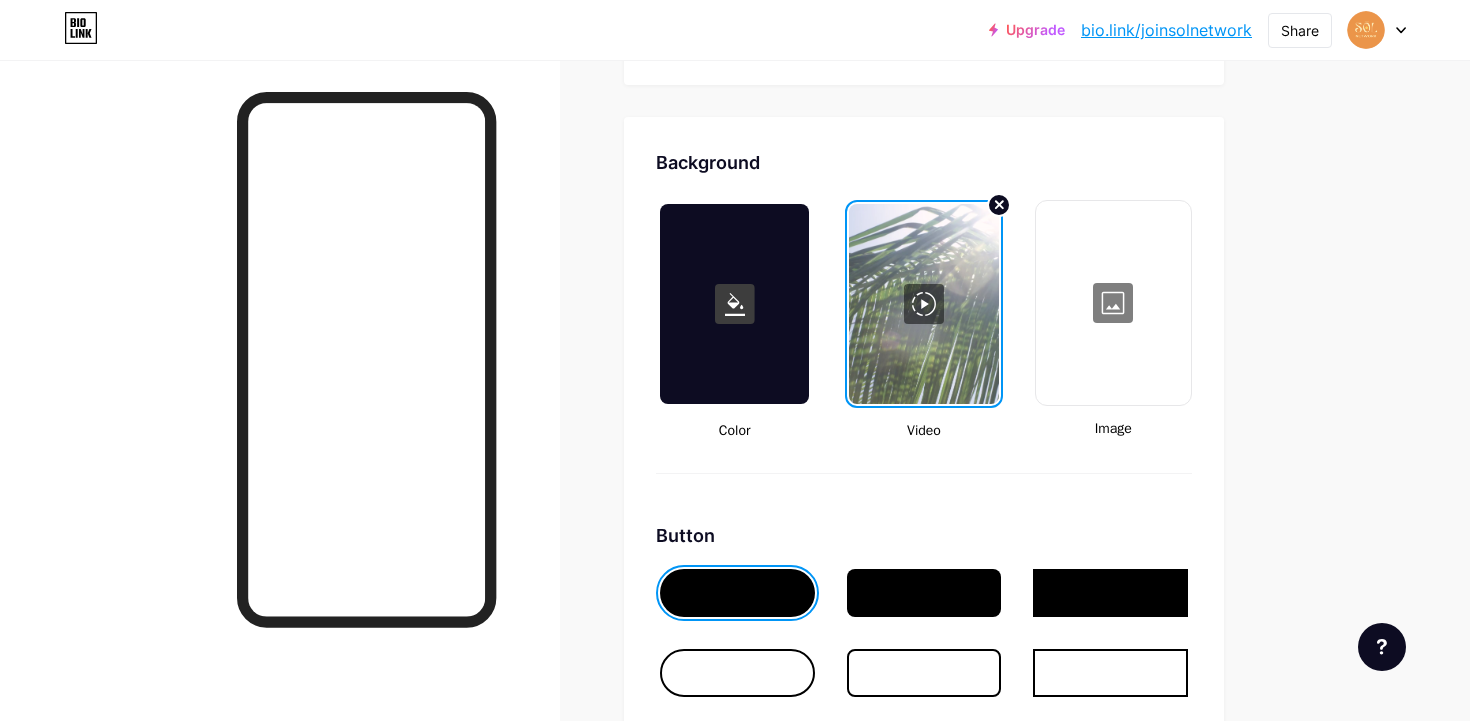 click at bounding box center (923, 304) 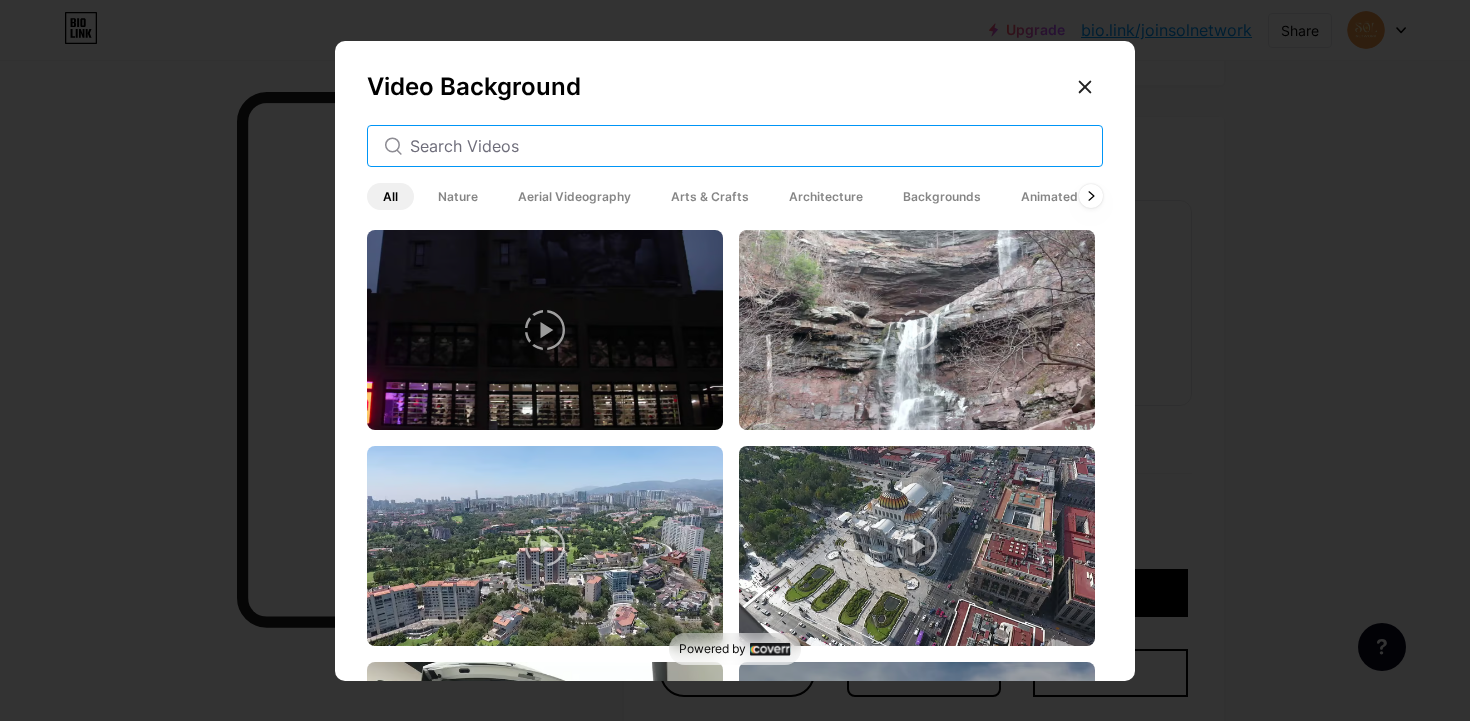 click at bounding box center (748, 146) 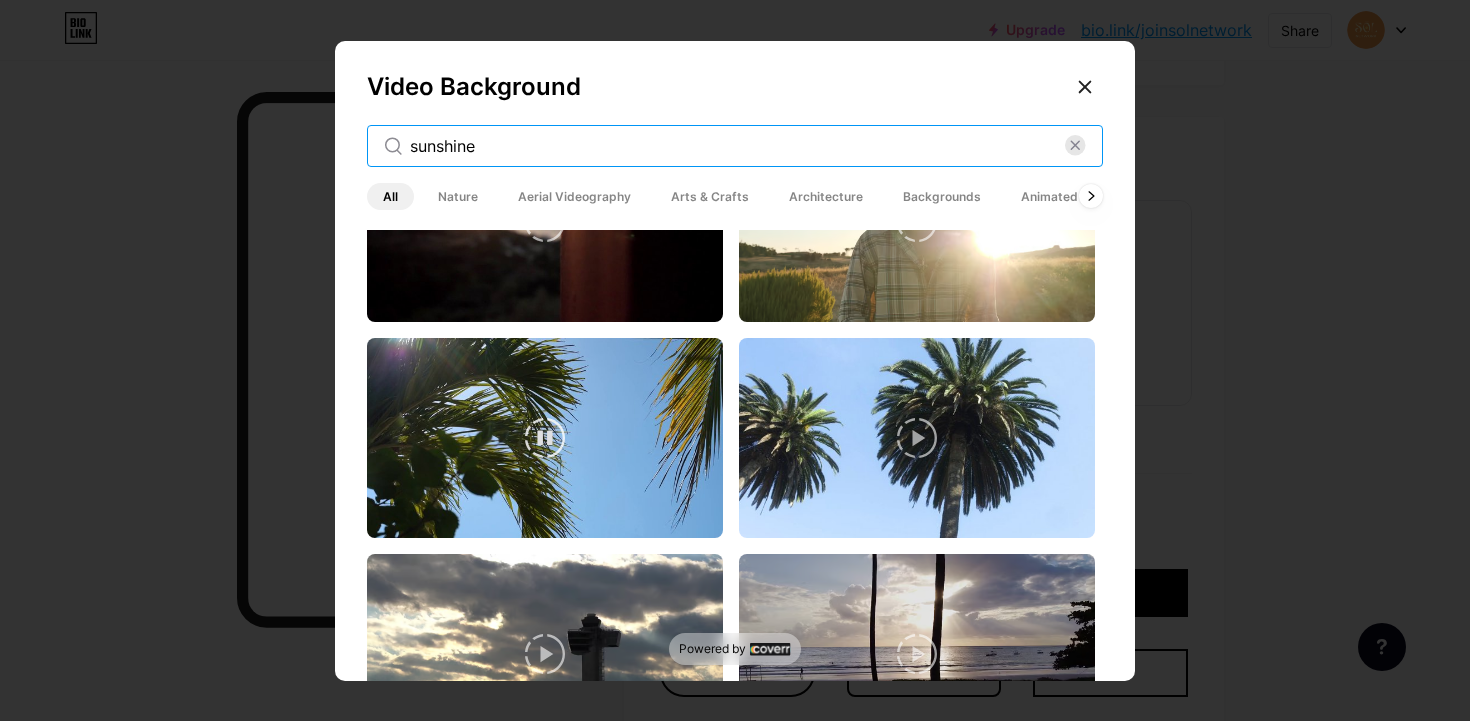 scroll, scrollTop: 145, scrollLeft: 0, axis: vertical 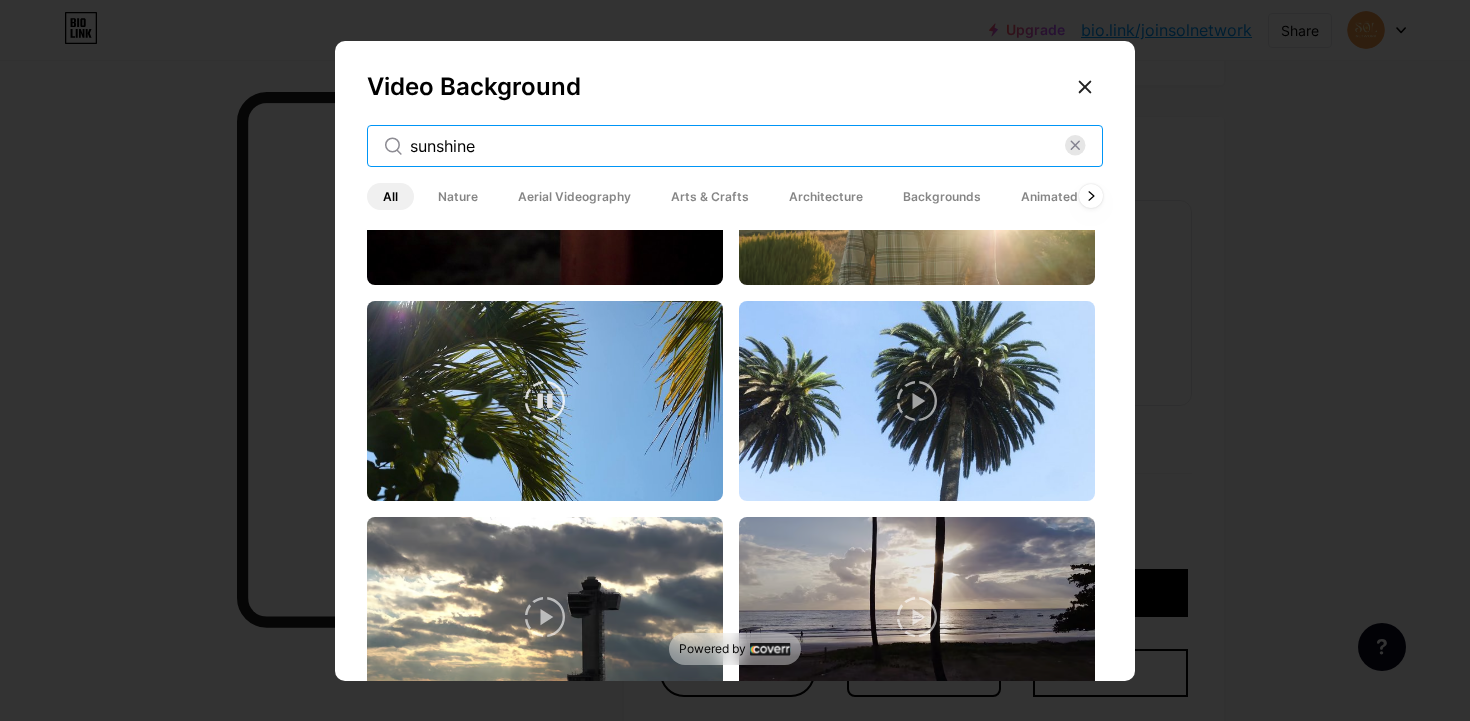 type on "sunshine" 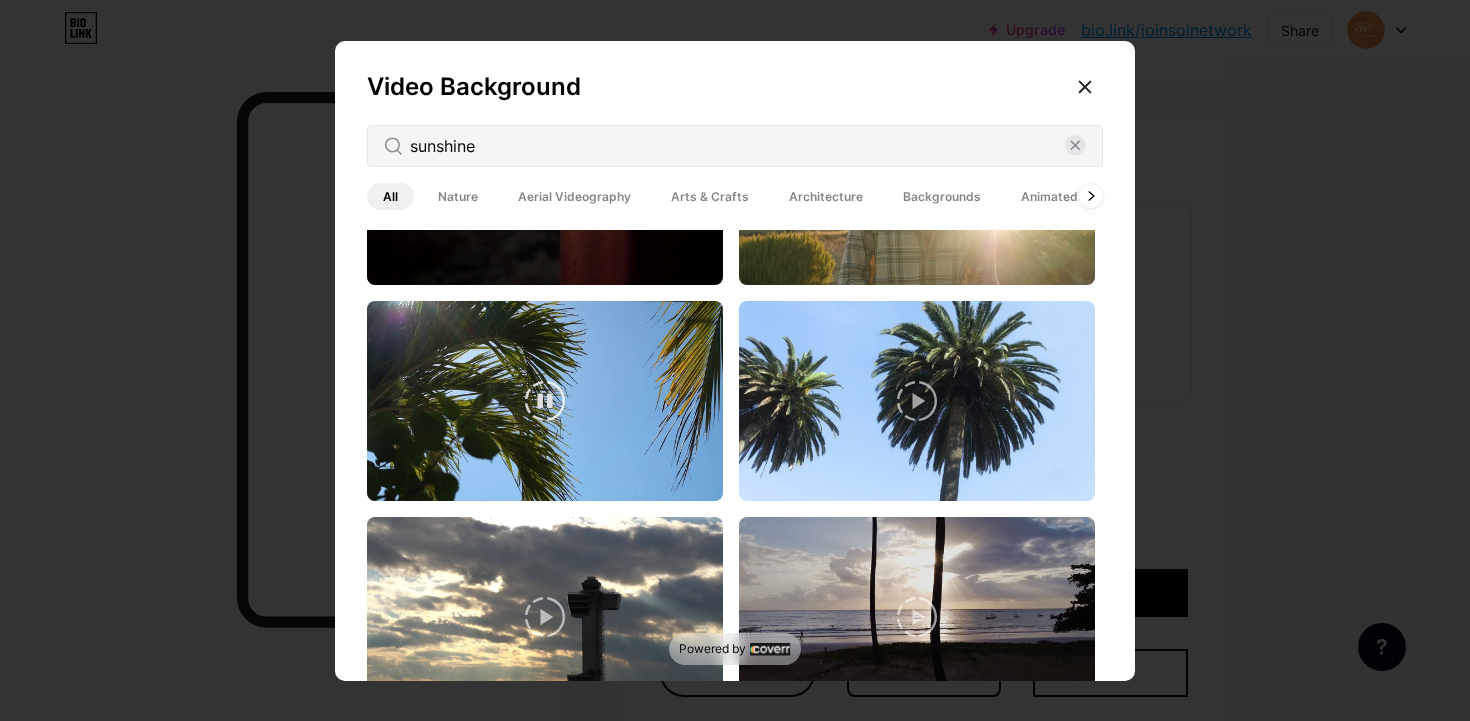 click at bounding box center [545, 401] 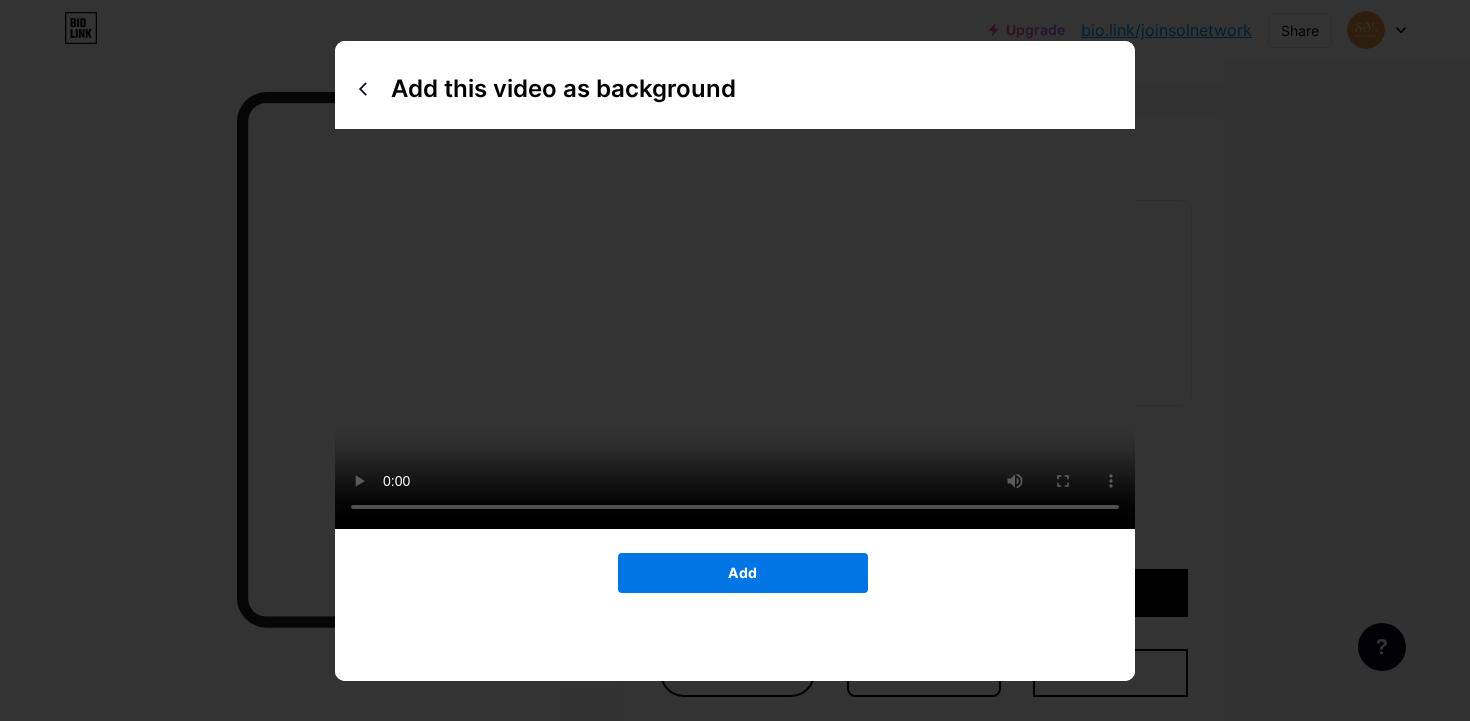 click on "Add" at bounding box center (743, 573) 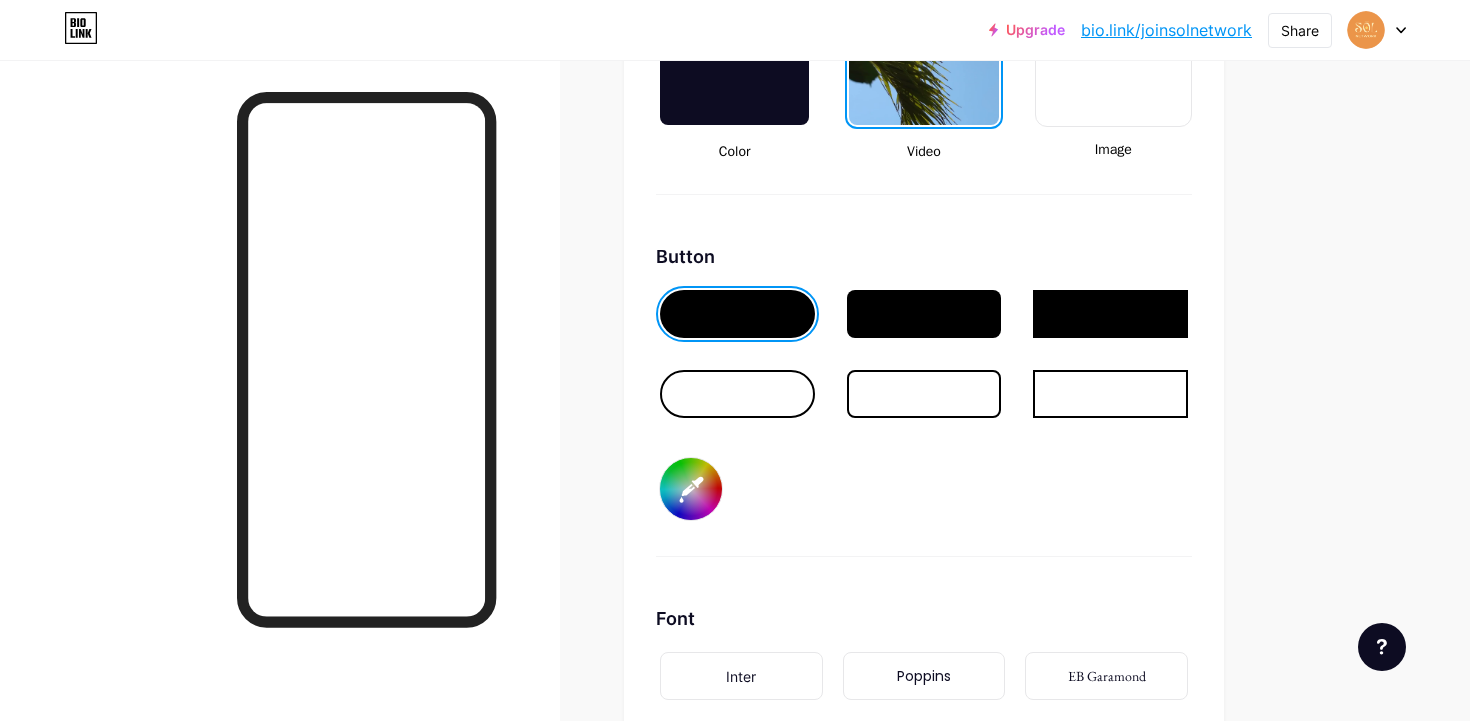 scroll, scrollTop: 2810, scrollLeft: 0, axis: vertical 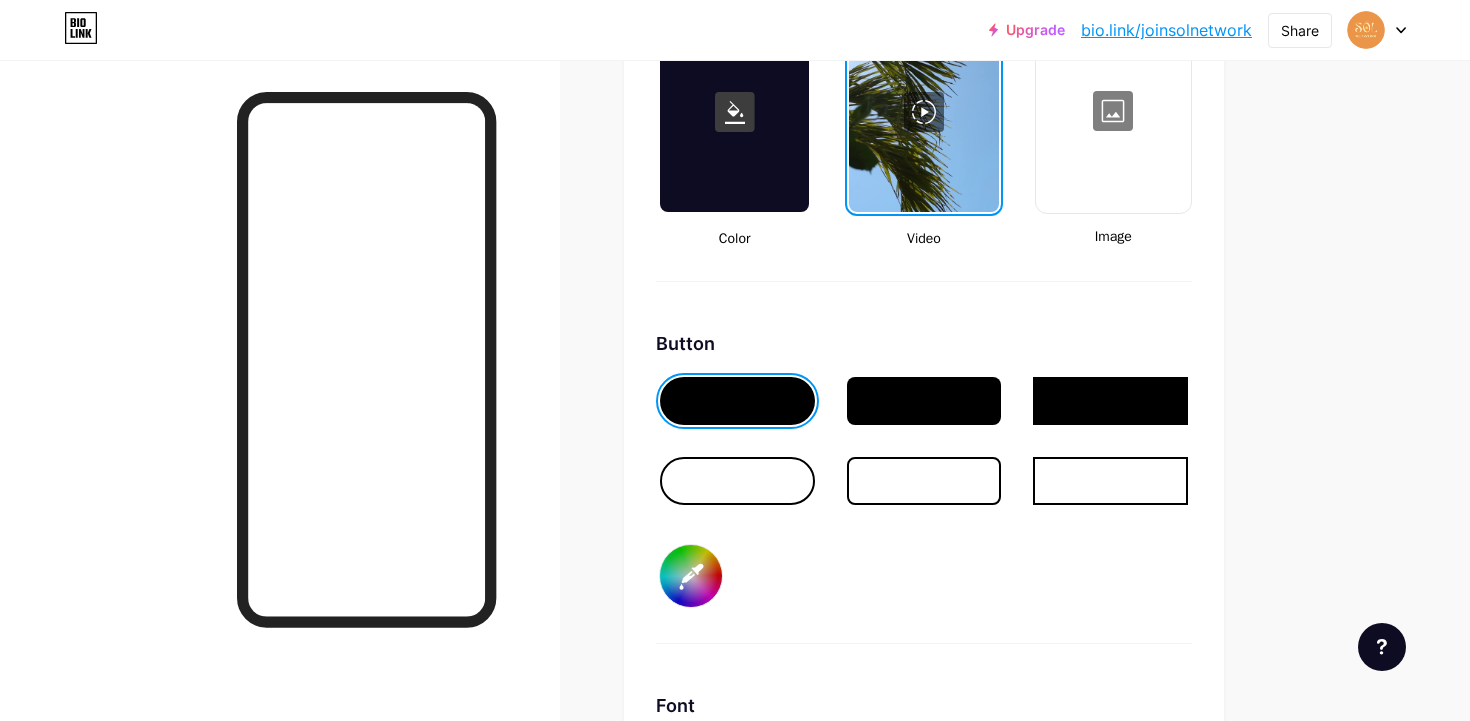 click at bounding box center (923, 112) 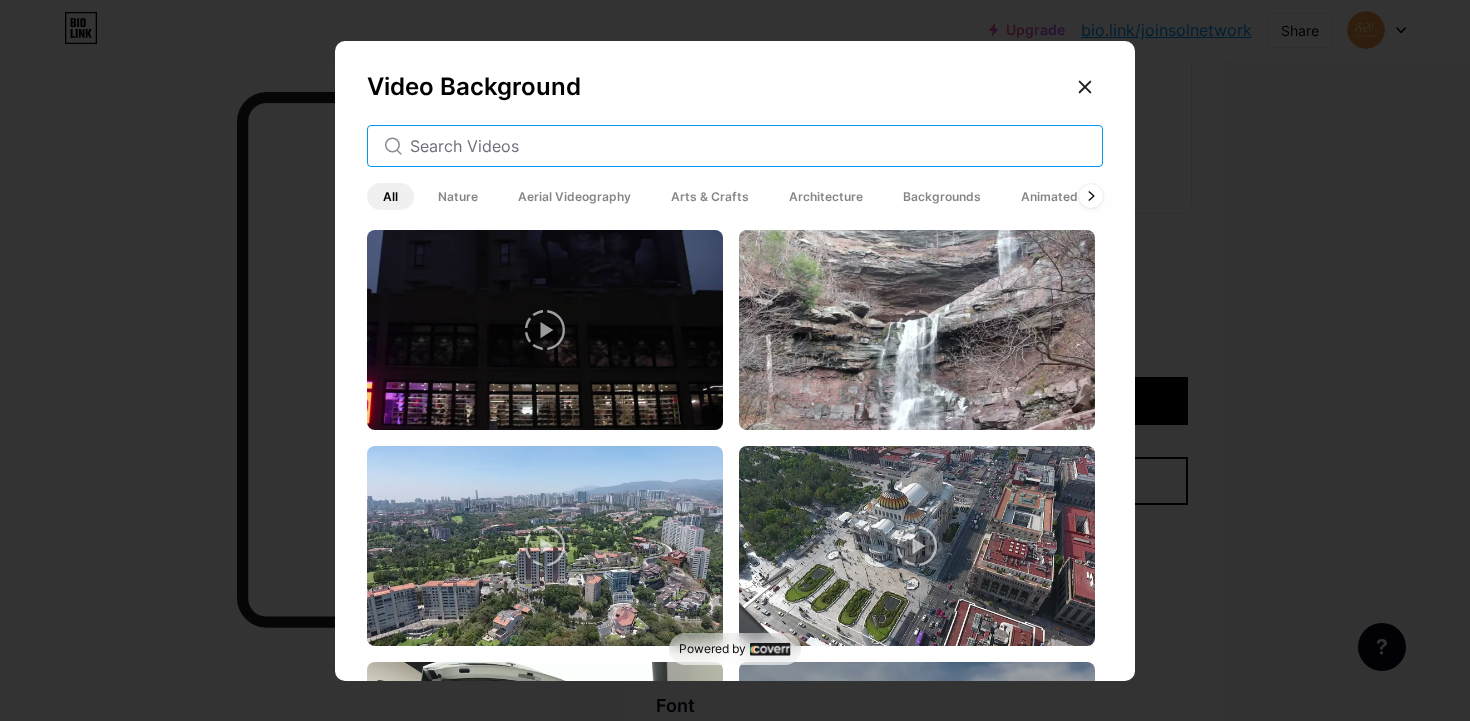 click at bounding box center [748, 146] 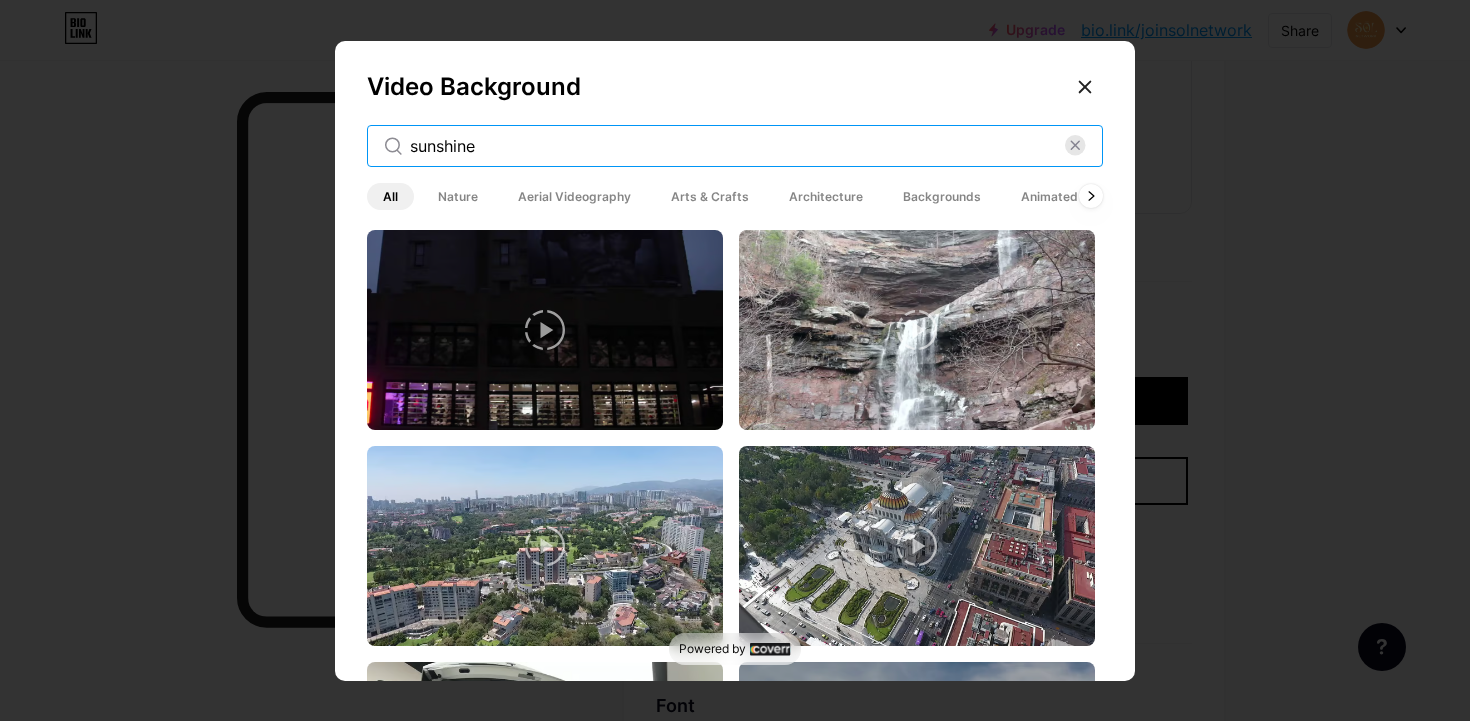 type on "sunshine" 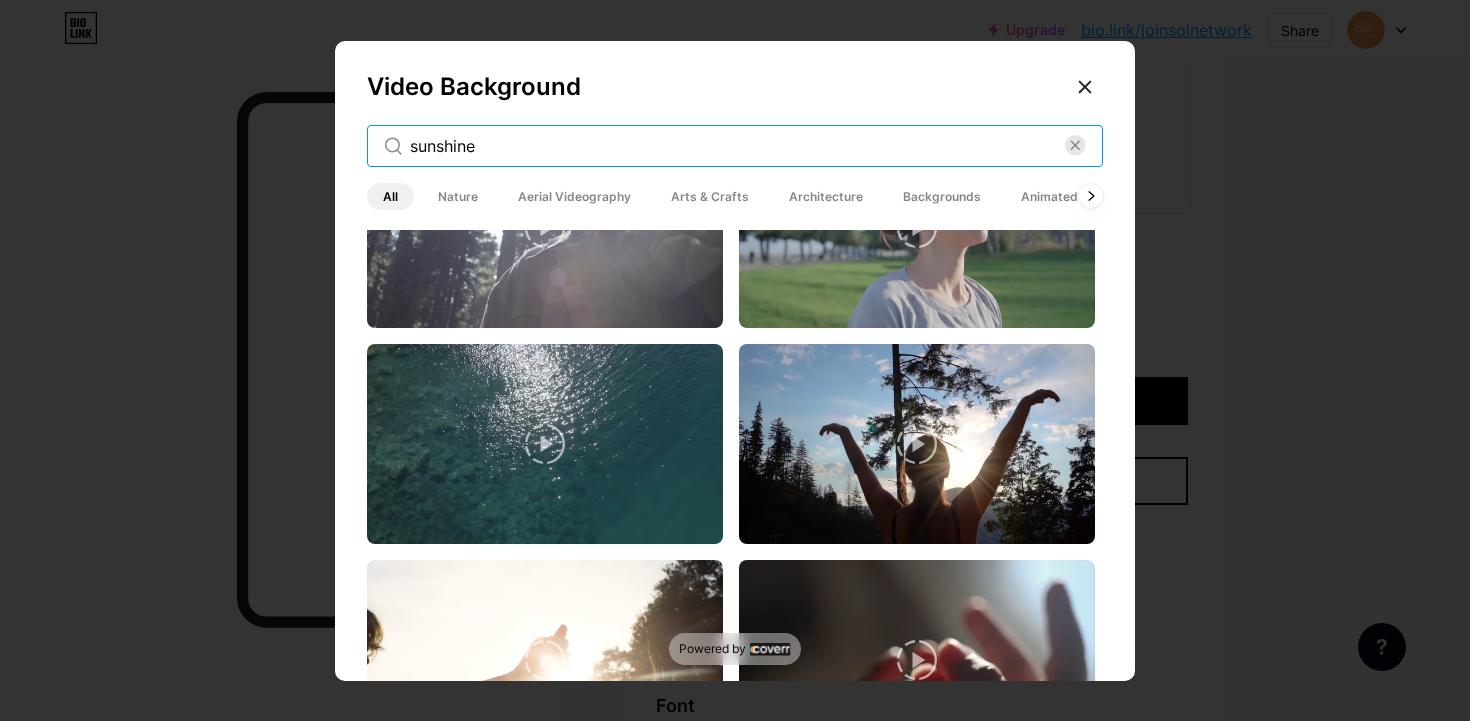 scroll, scrollTop: 1210, scrollLeft: 0, axis: vertical 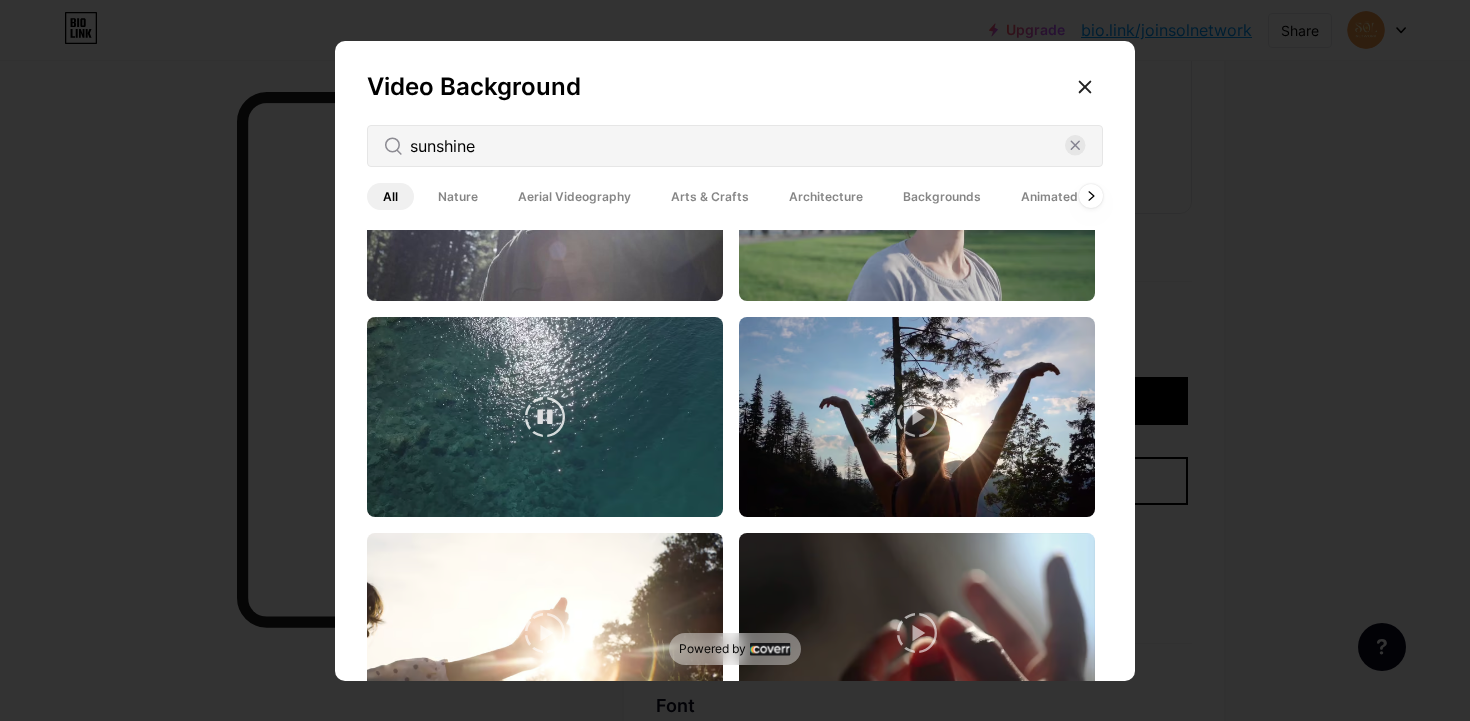 click at bounding box center [545, 417] 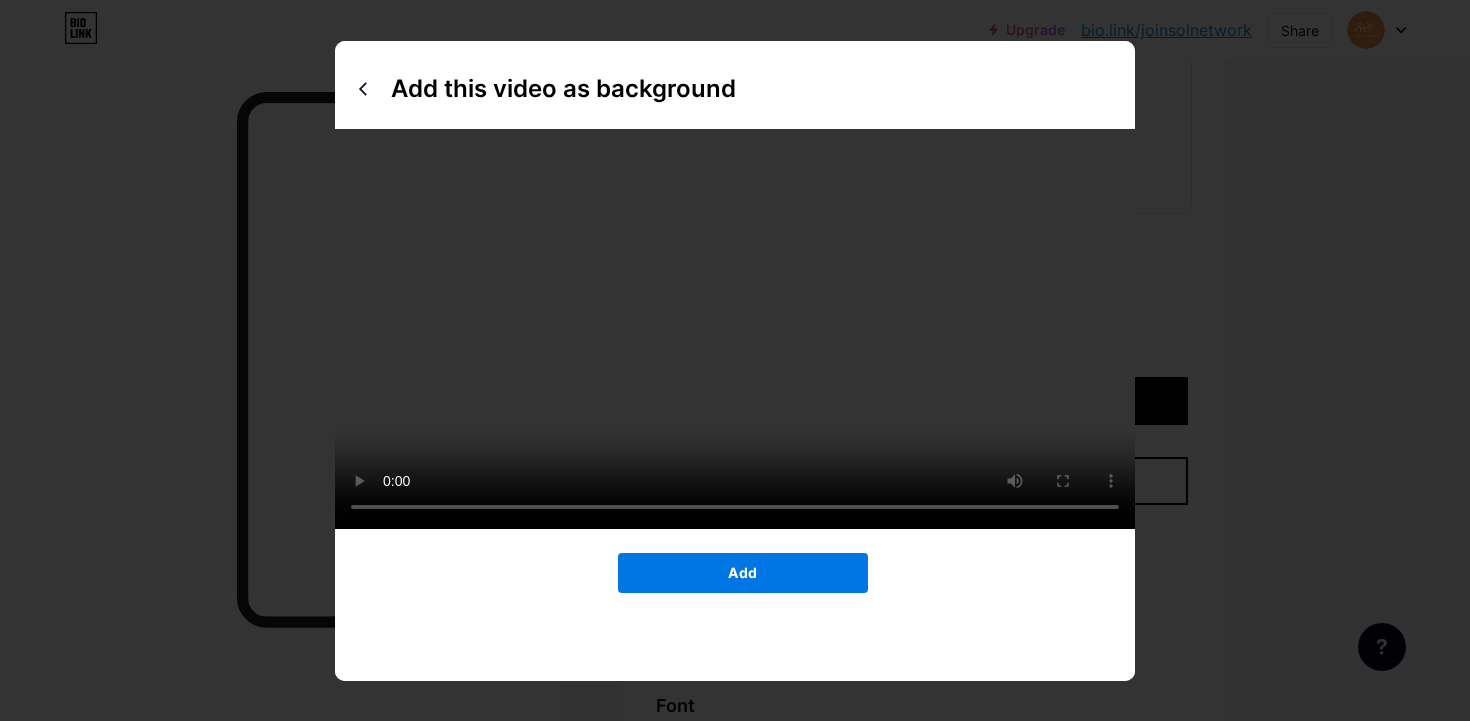 click on "Add" at bounding box center (743, 573) 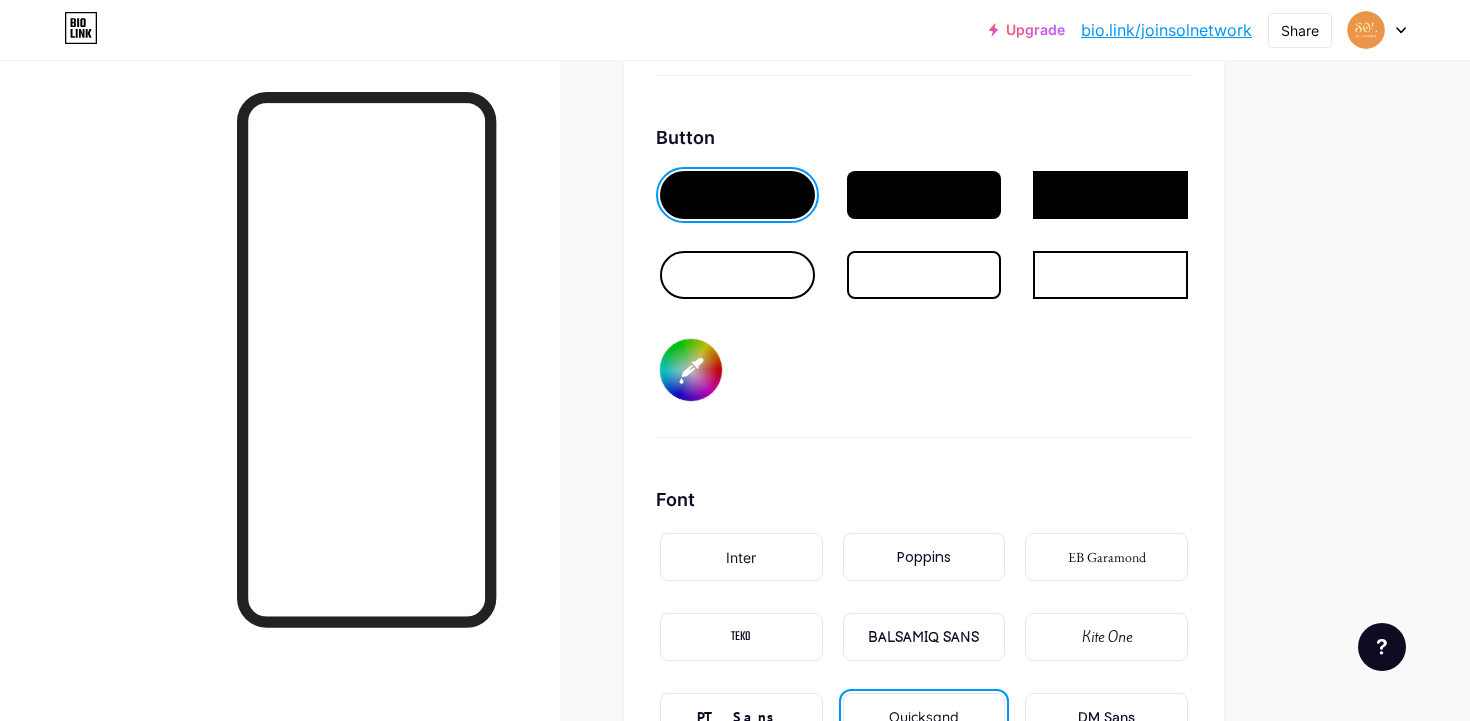 scroll, scrollTop: 2841, scrollLeft: 0, axis: vertical 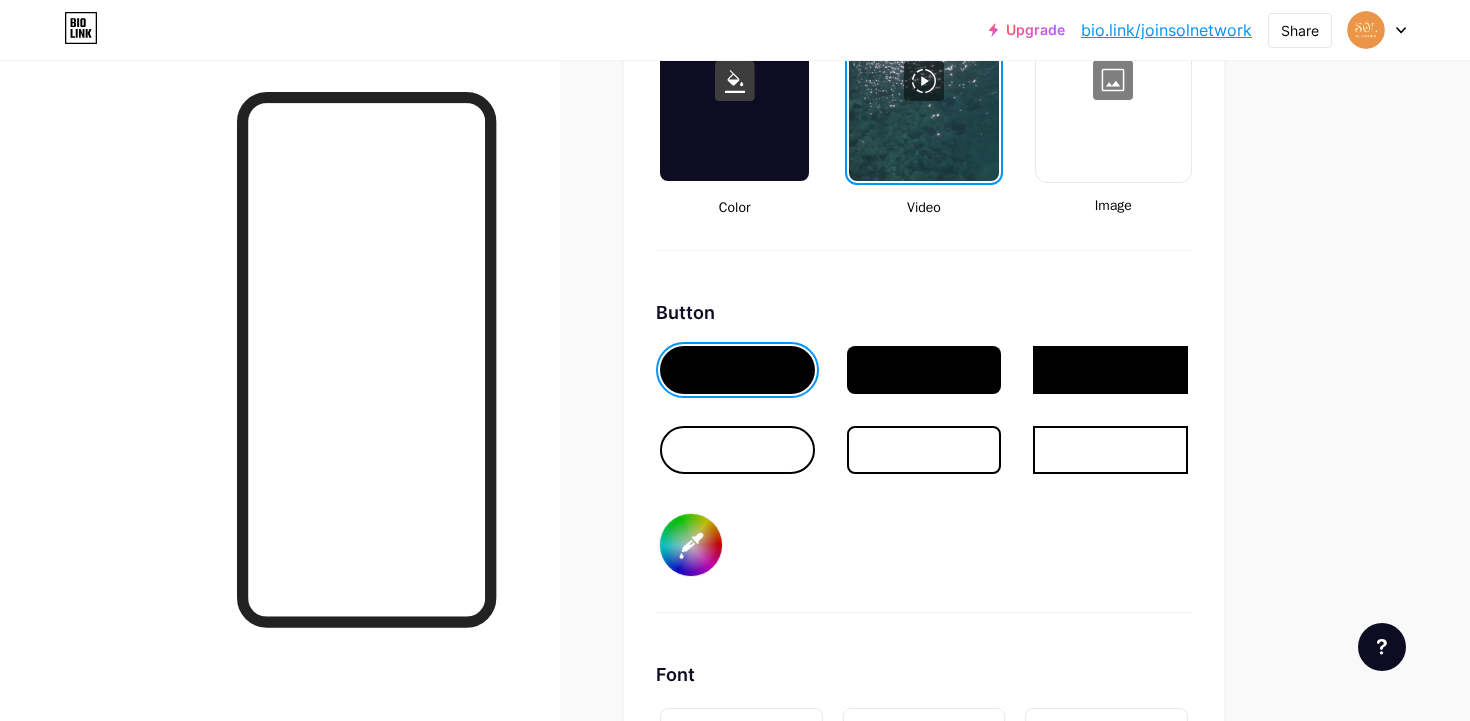 click at bounding box center (737, 450) 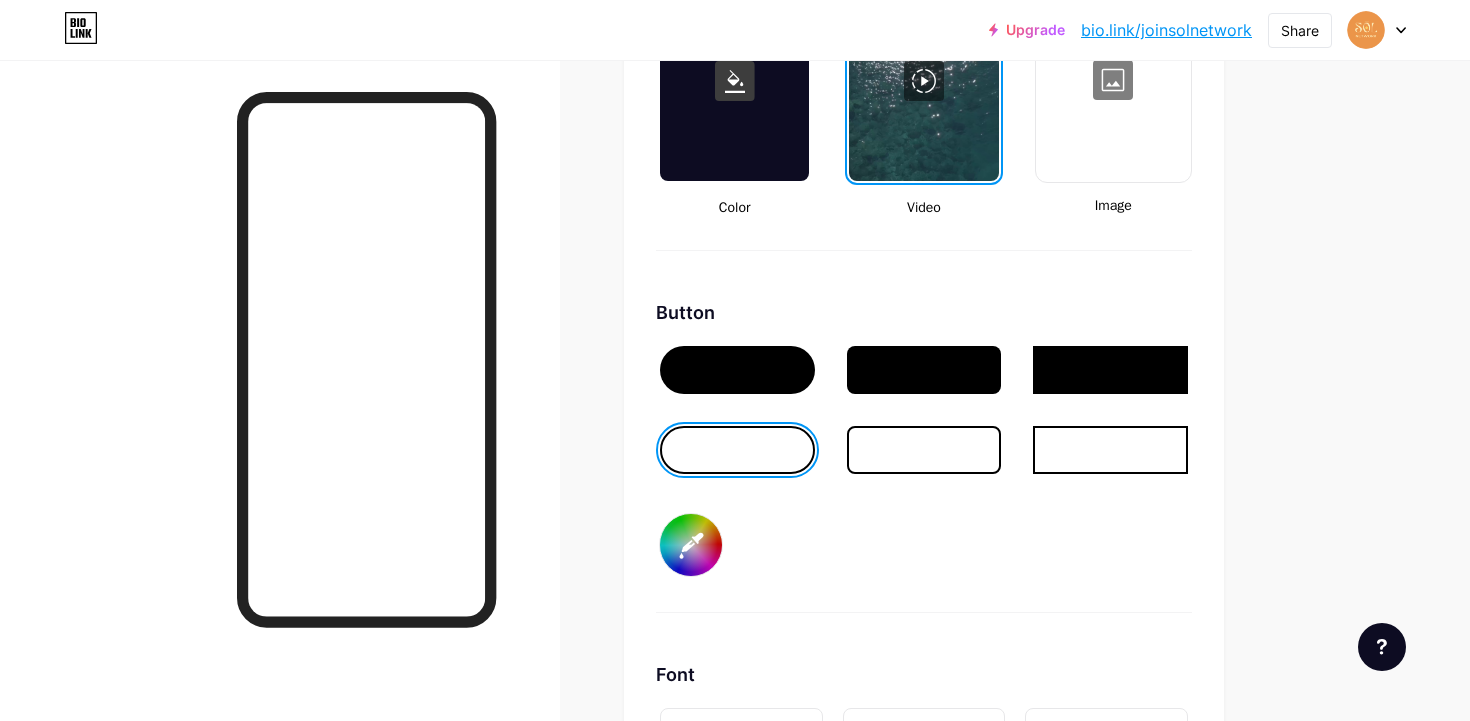 click at bounding box center [924, 450] 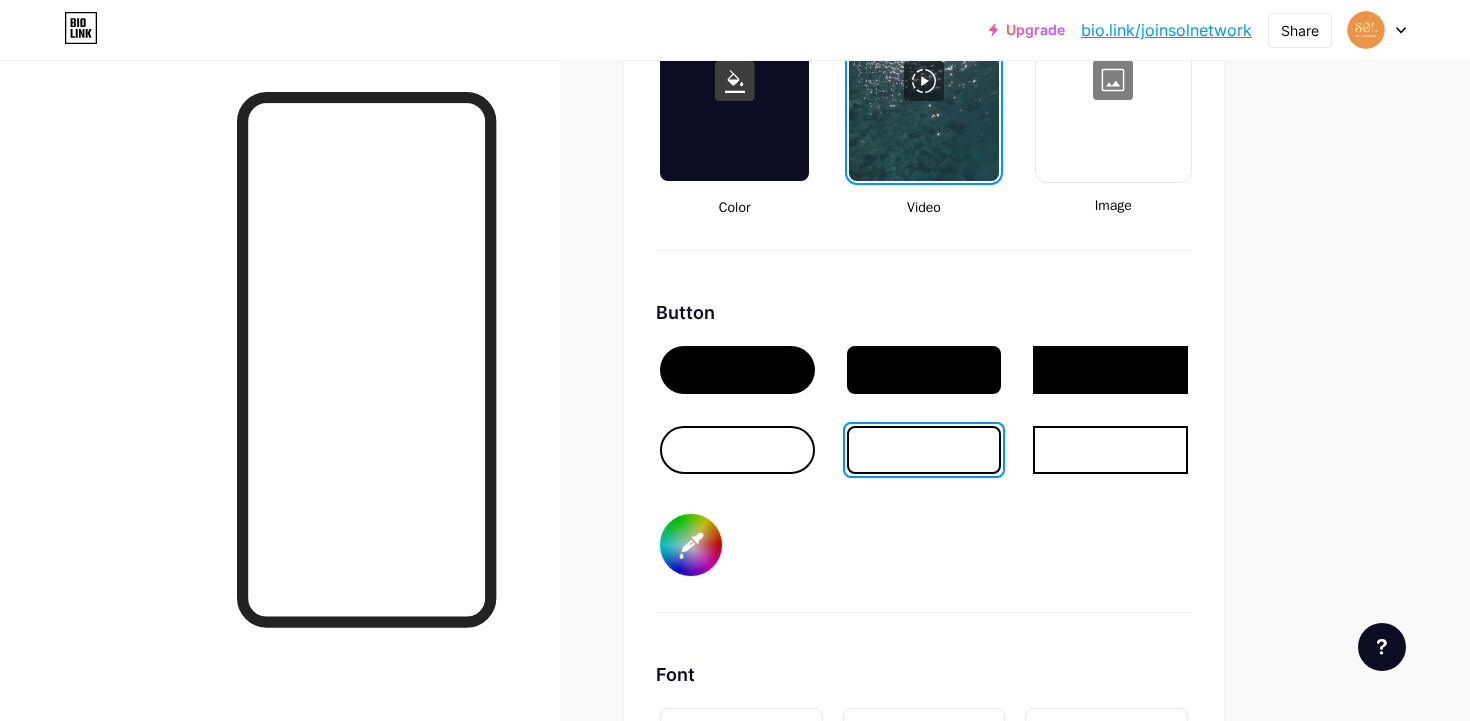 click at bounding box center [924, 370] 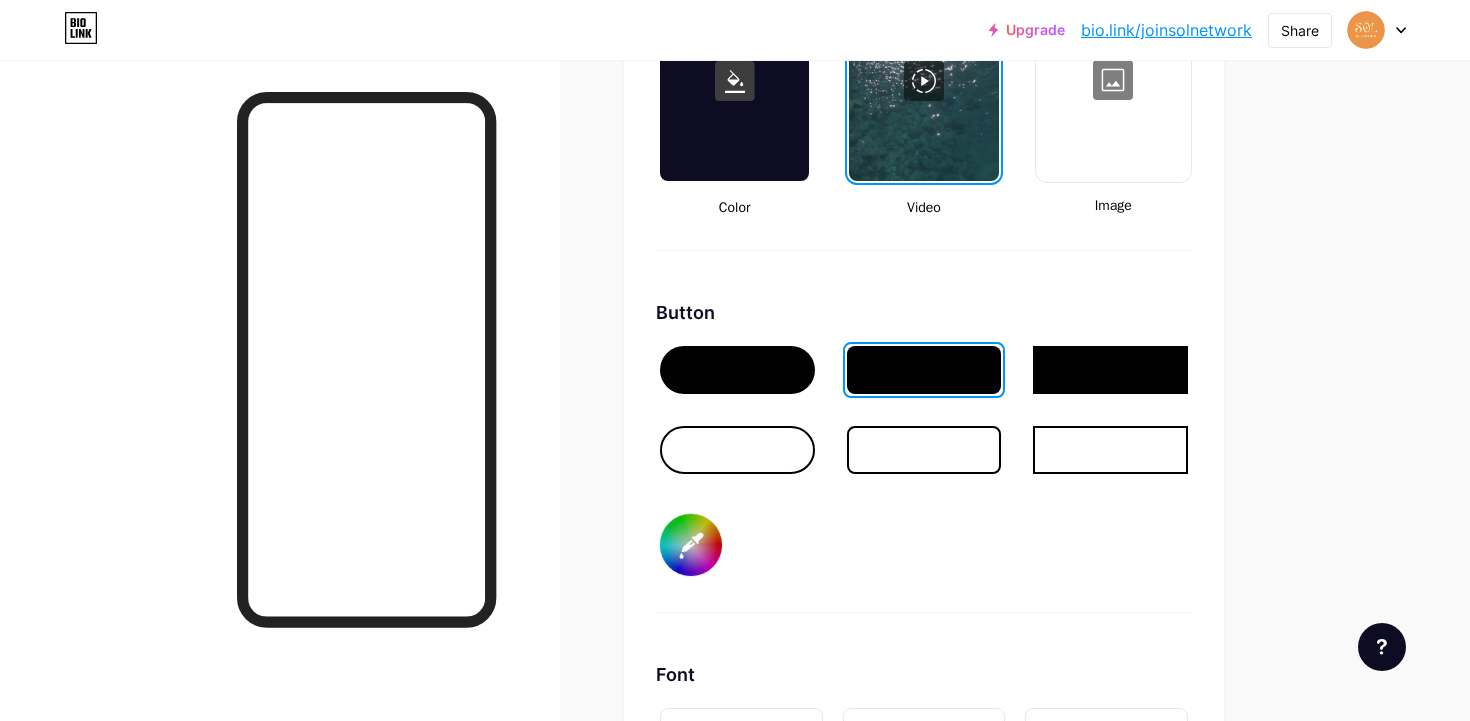 click at bounding box center (737, 370) 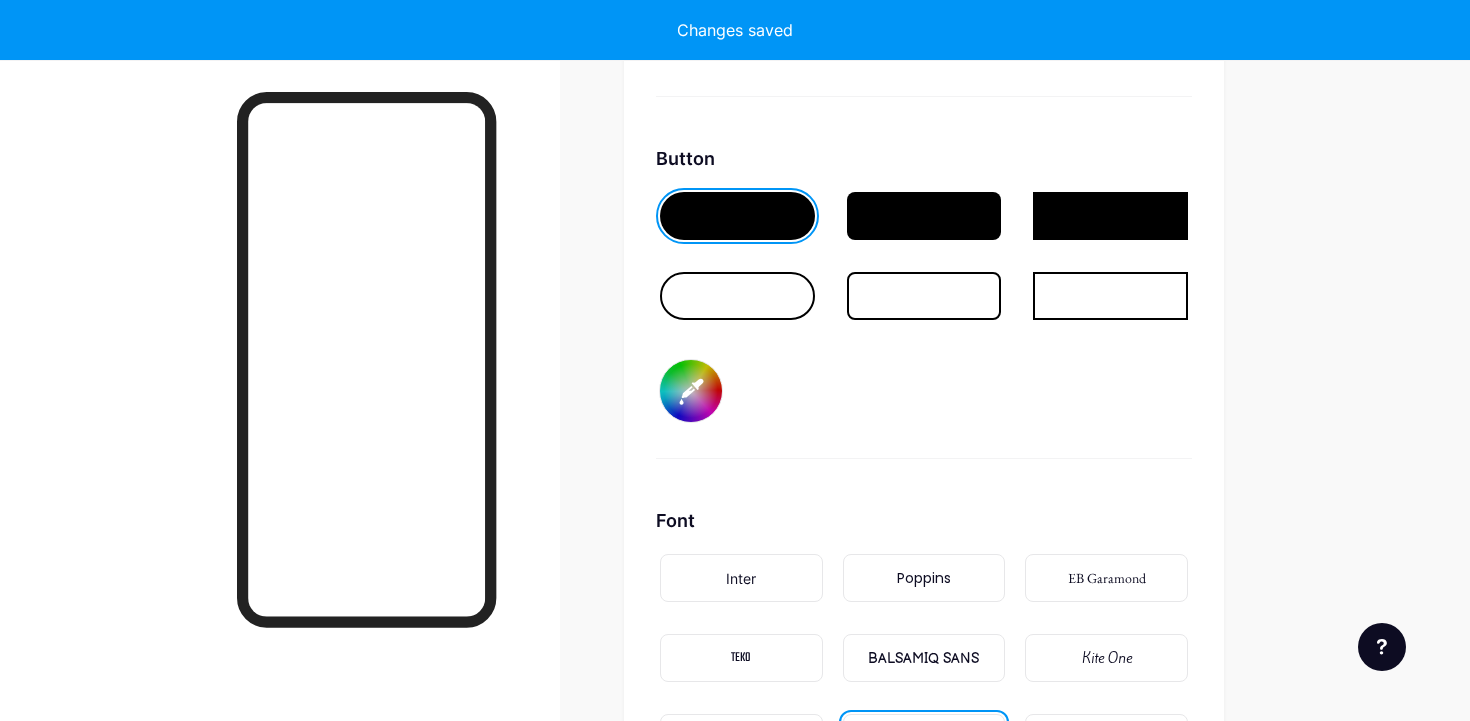 scroll, scrollTop: 3022, scrollLeft: 0, axis: vertical 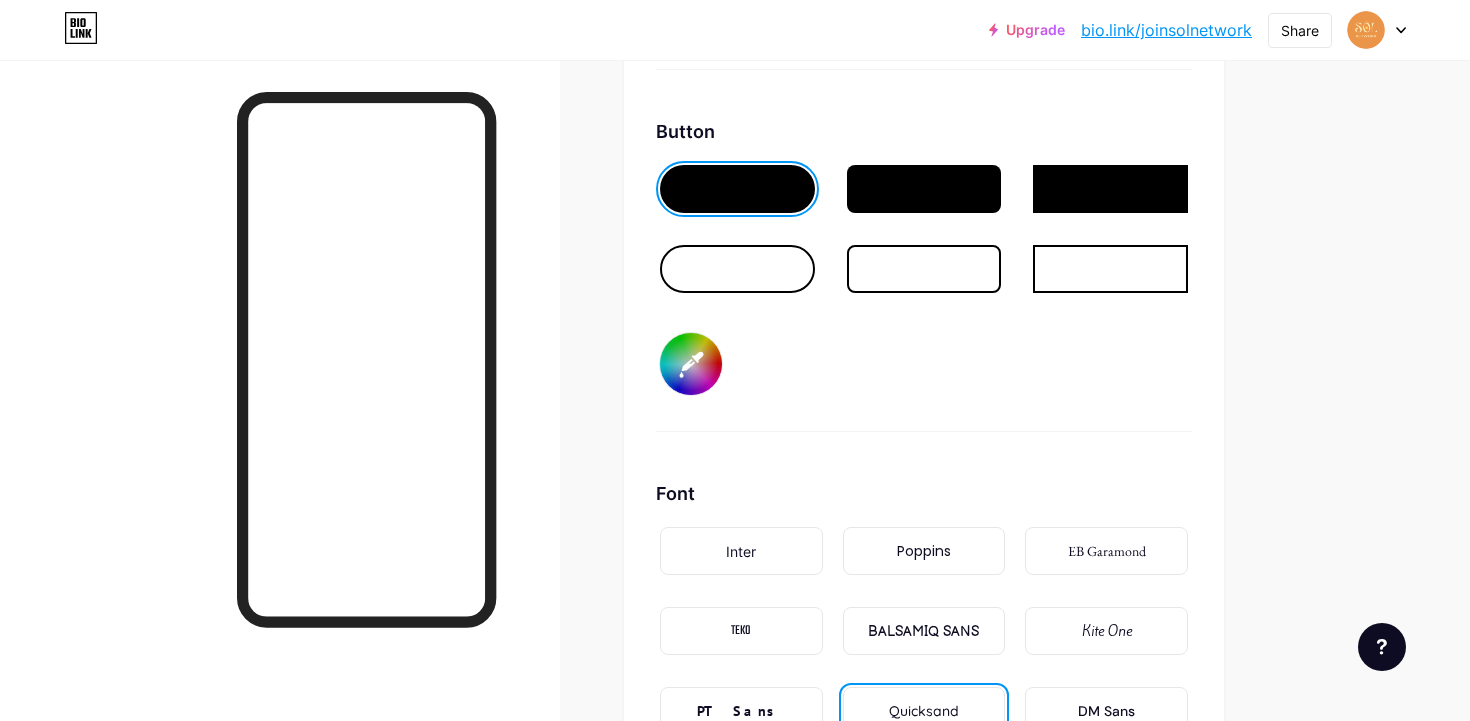 drag, startPoint x: 677, startPoint y: 363, endPoint x: 785, endPoint y: 439, distance: 132.0606 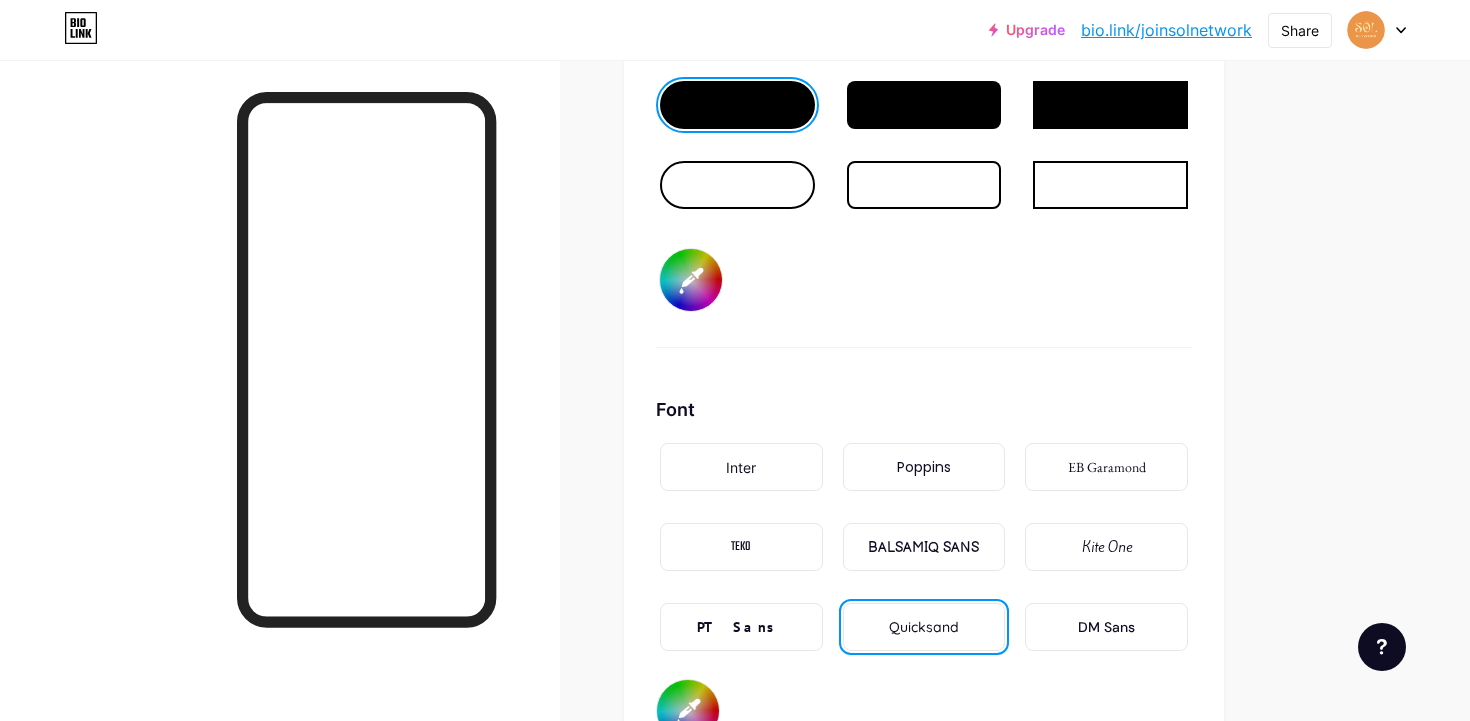 scroll, scrollTop: 3253, scrollLeft: 0, axis: vertical 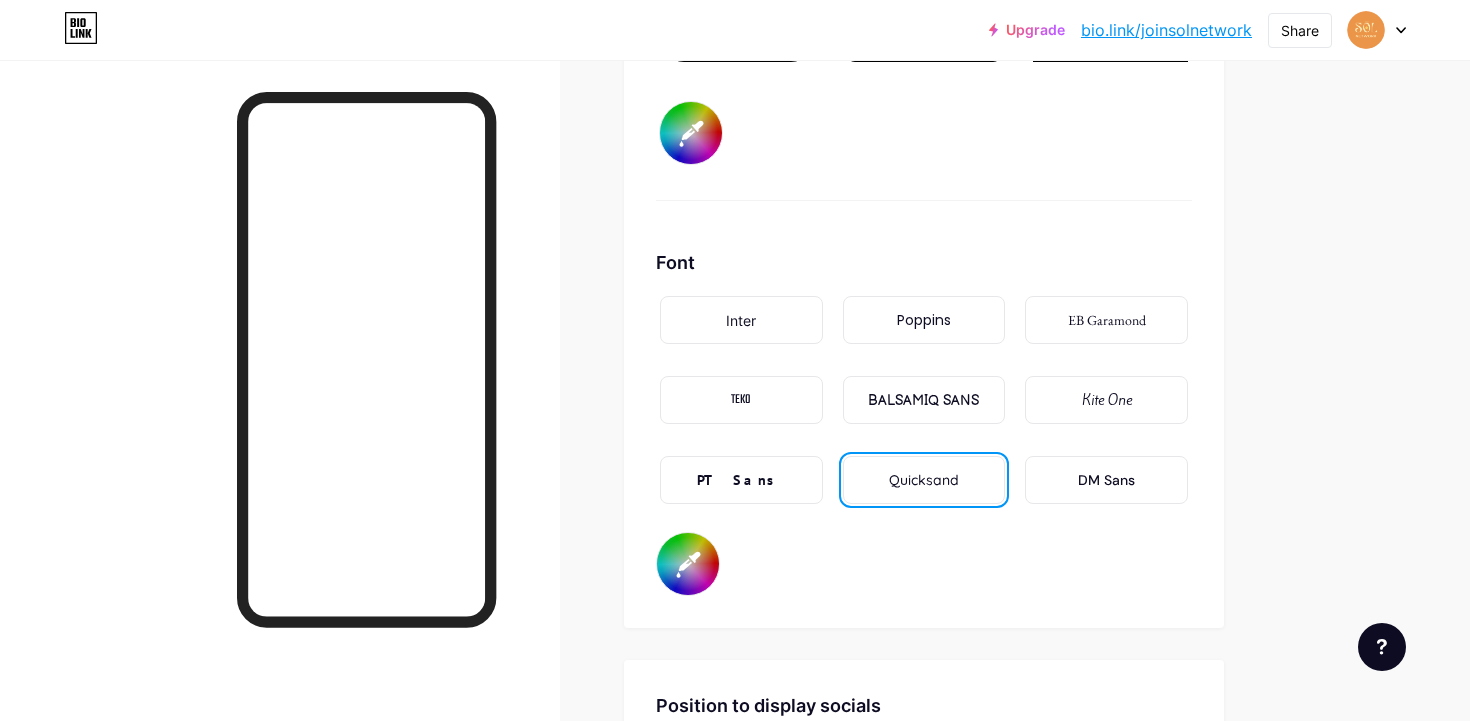 click on "#ffffff" at bounding box center (688, 564) 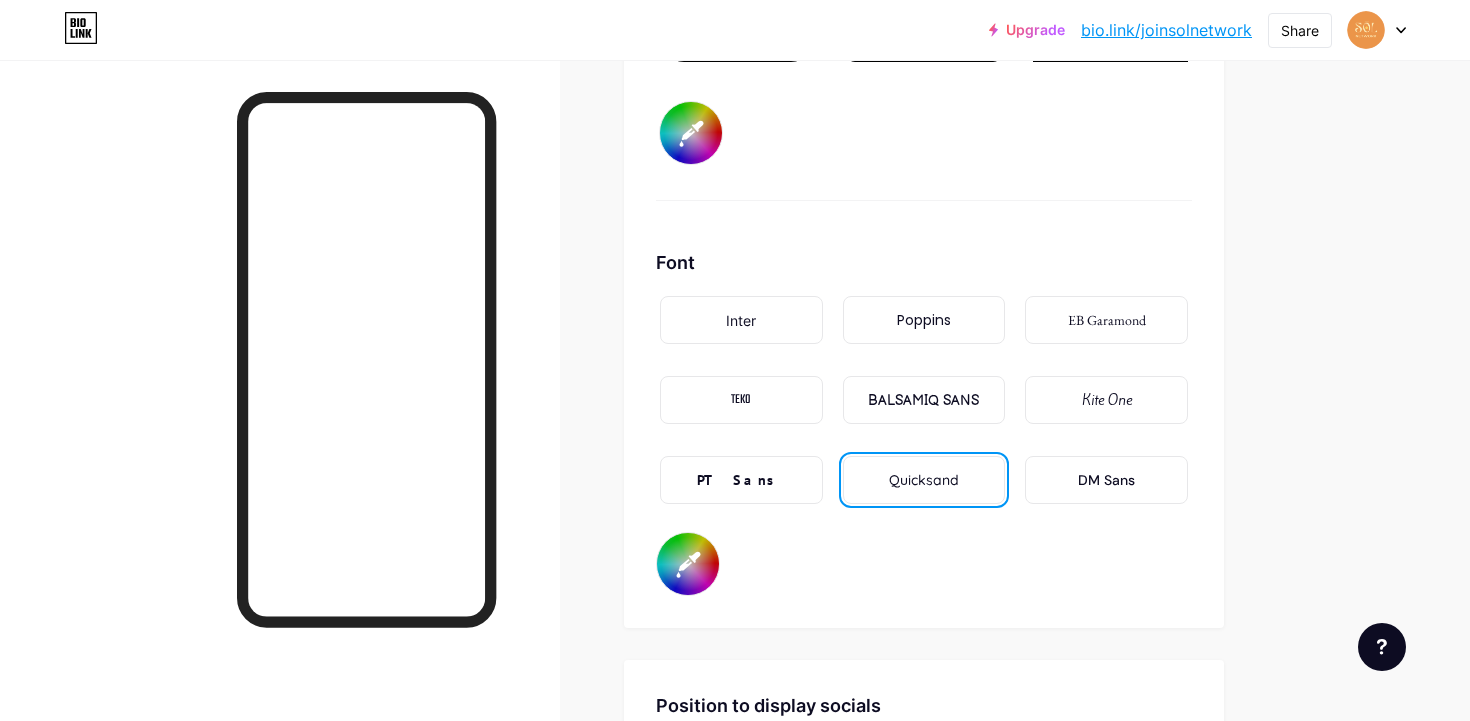 type on "#ffffff" 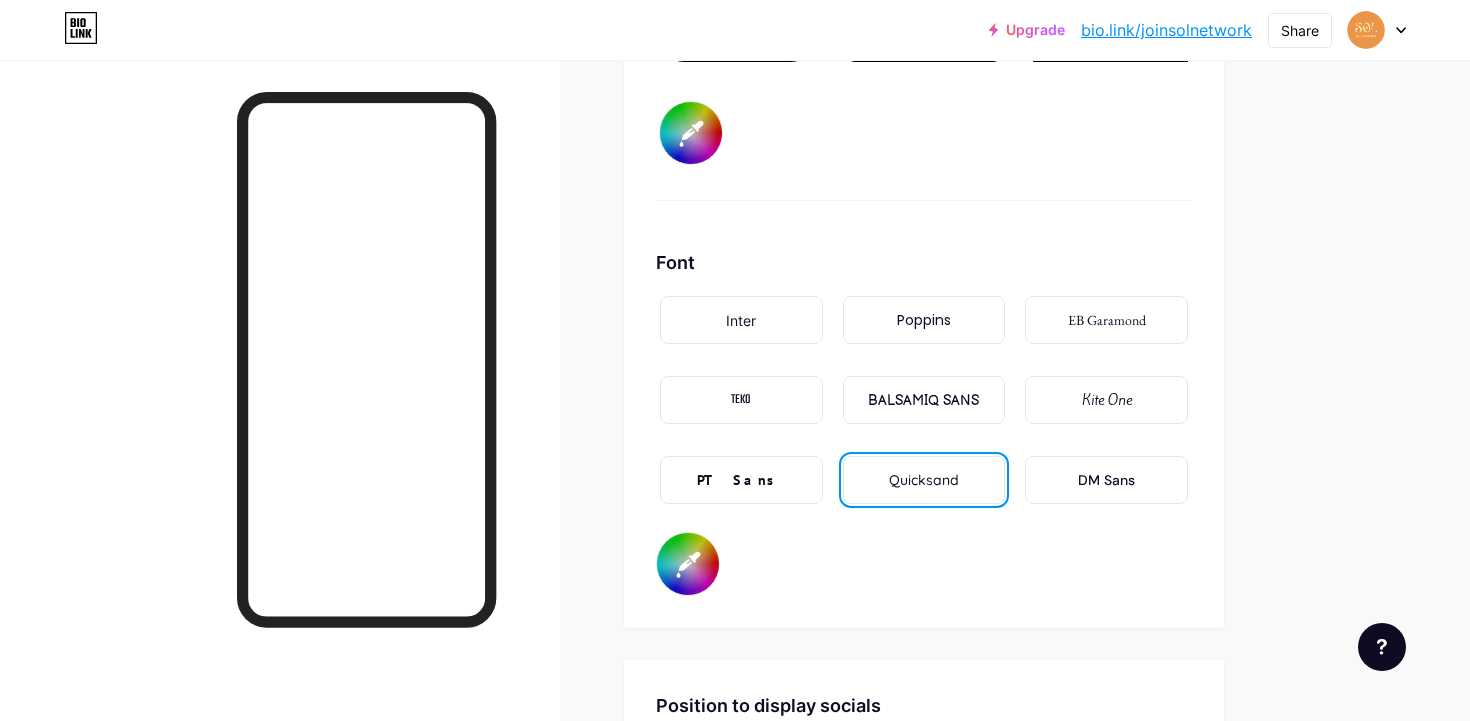 click on "Background         Color                 Video             Image           Button       [HEX_COLOR]   Font   Inter Poppins EB Garamond TEKO BALSAMIQ SANS Kite One PT Sans Quicksand DM Sans     [HEX_COLOR]   Changes saved" at bounding box center [924, 55] 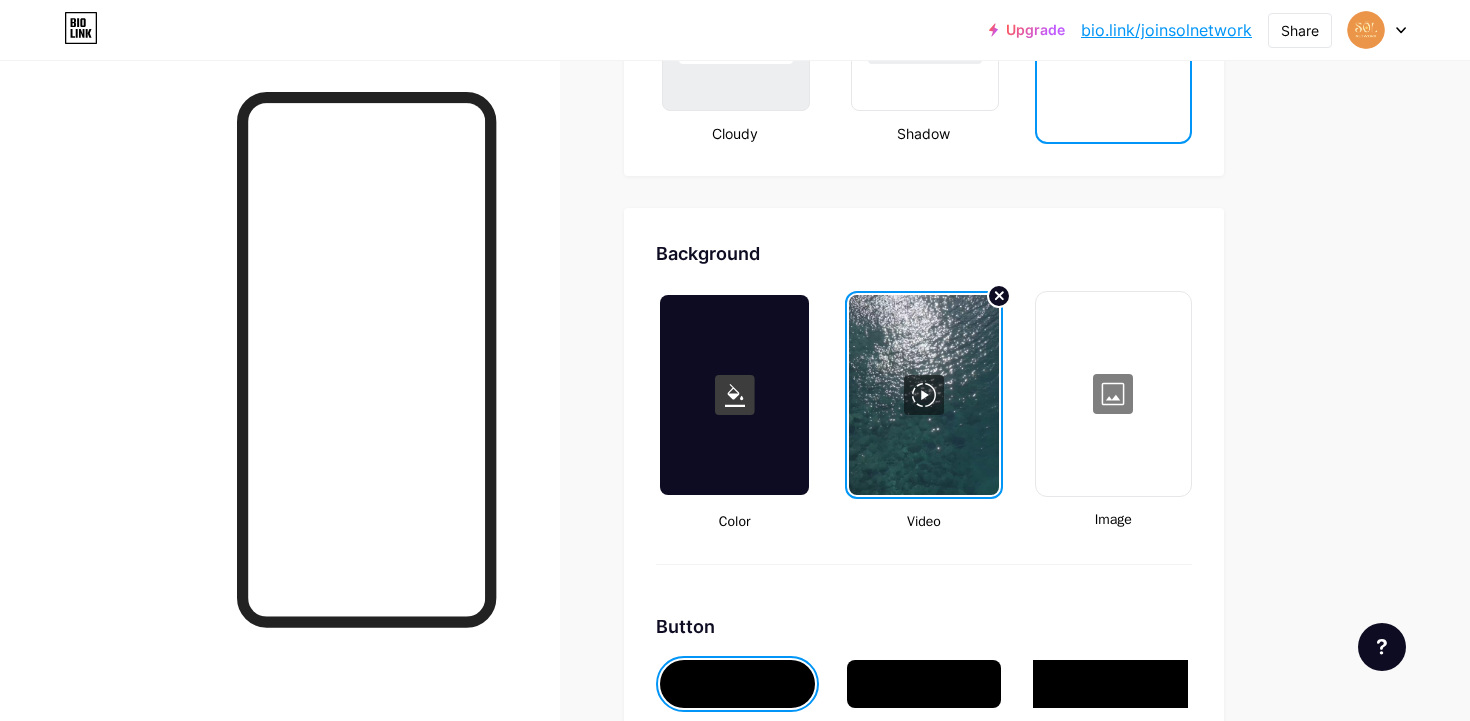 scroll, scrollTop: 2573, scrollLeft: 0, axis: vertical 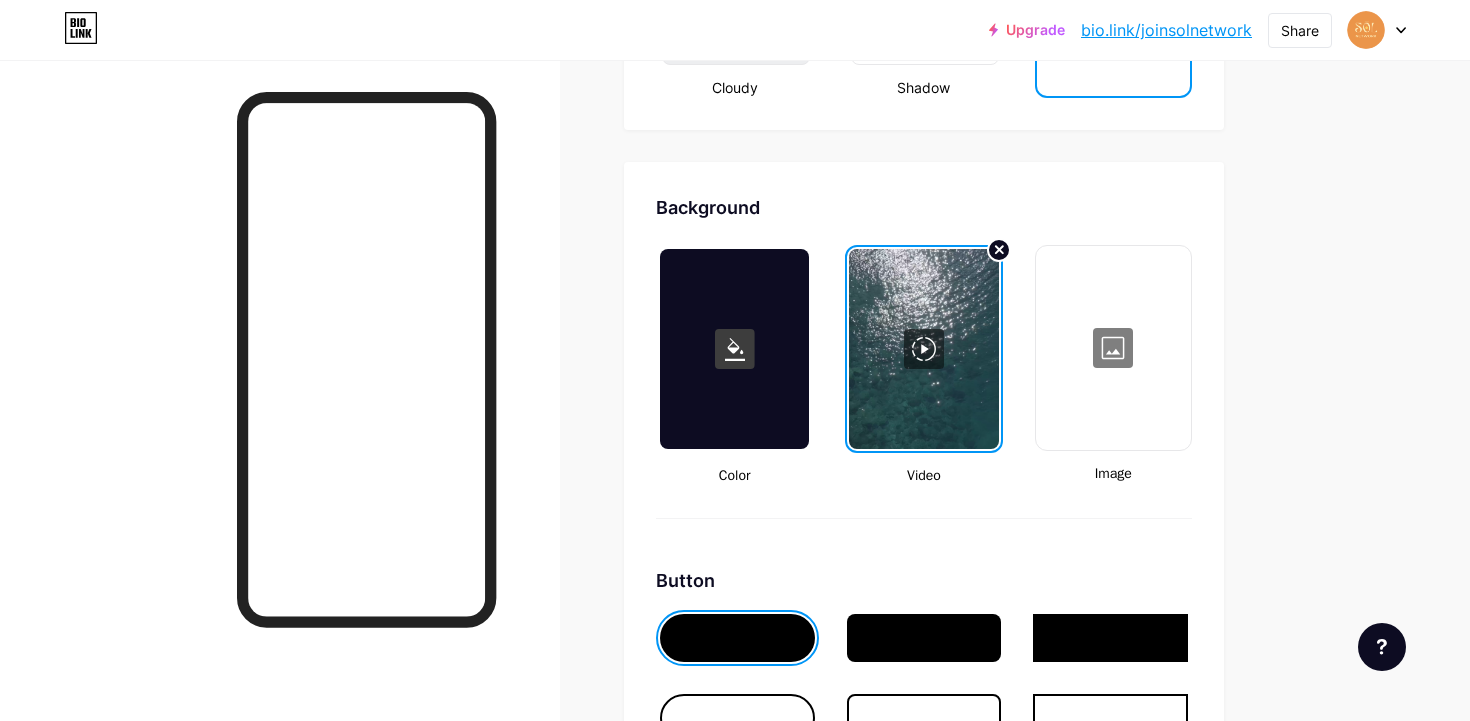 click at bounding box center (923, 349) 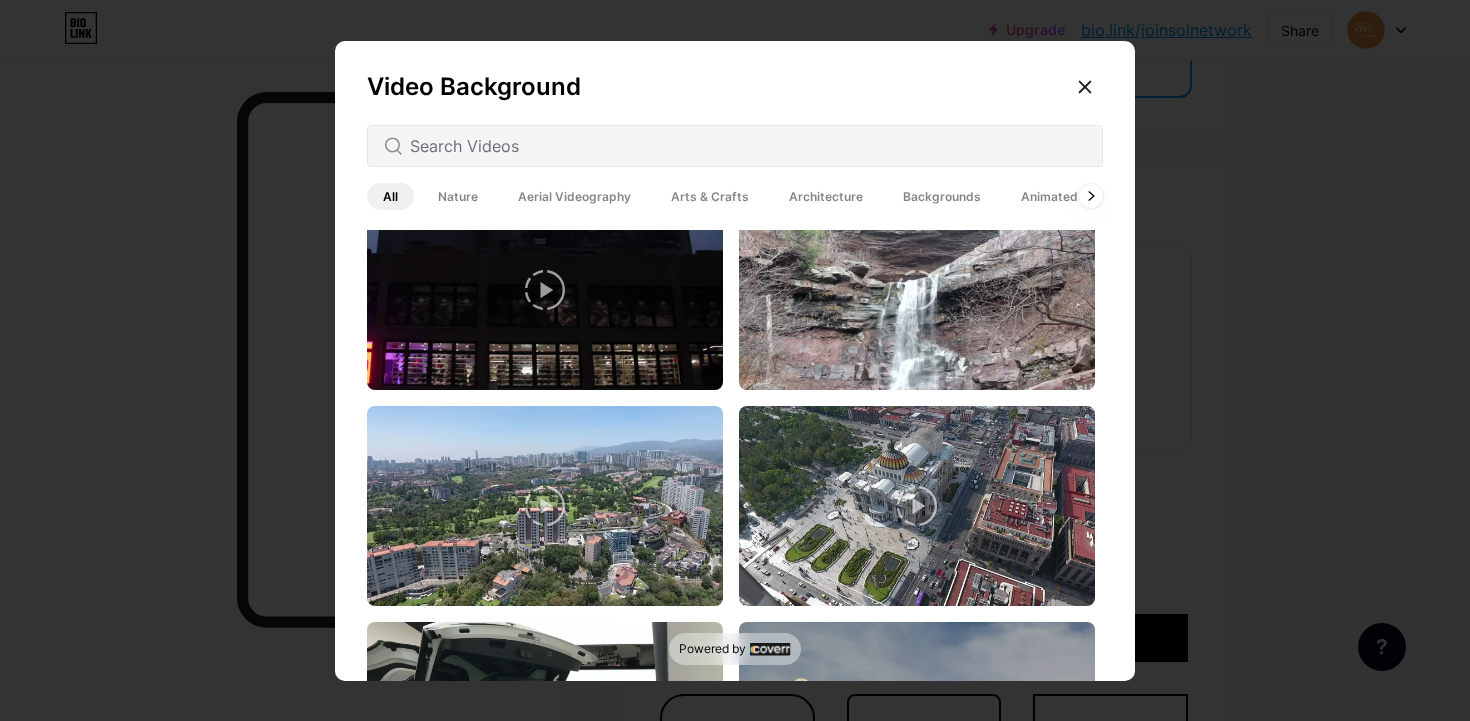 scroll, scrollTop: 83, scrollLeft: 0, axis: vertical 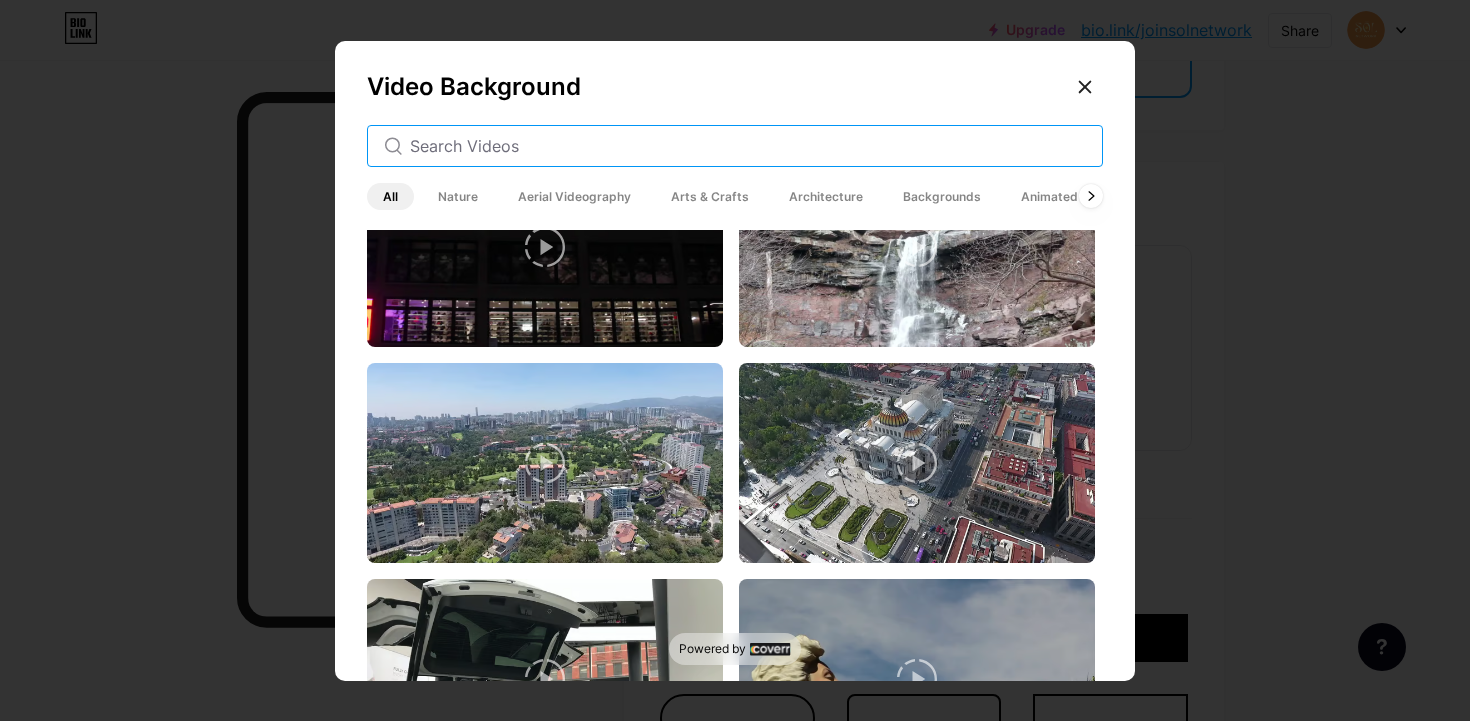 click at bounding box center [748, 146] 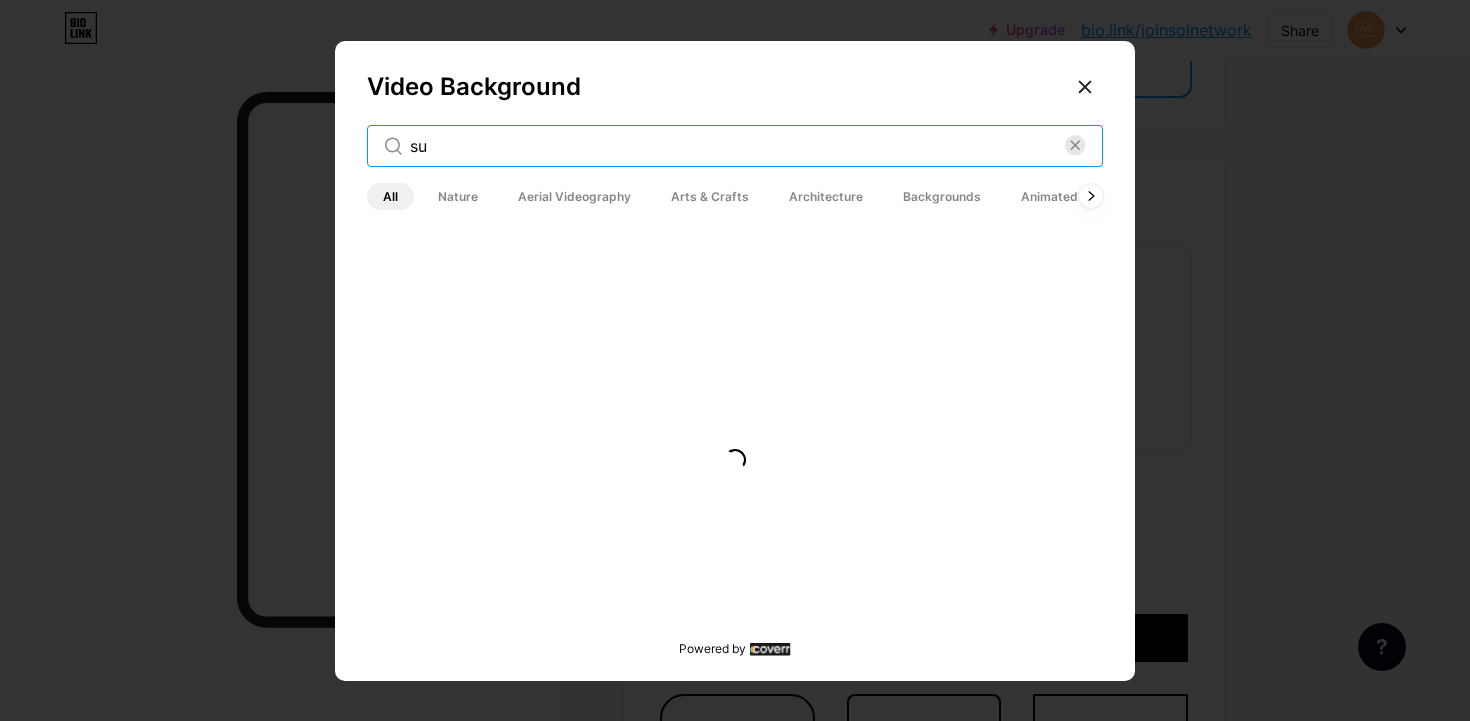 scroll, scrollTop: 0, scrollLeft: 0, axis: both 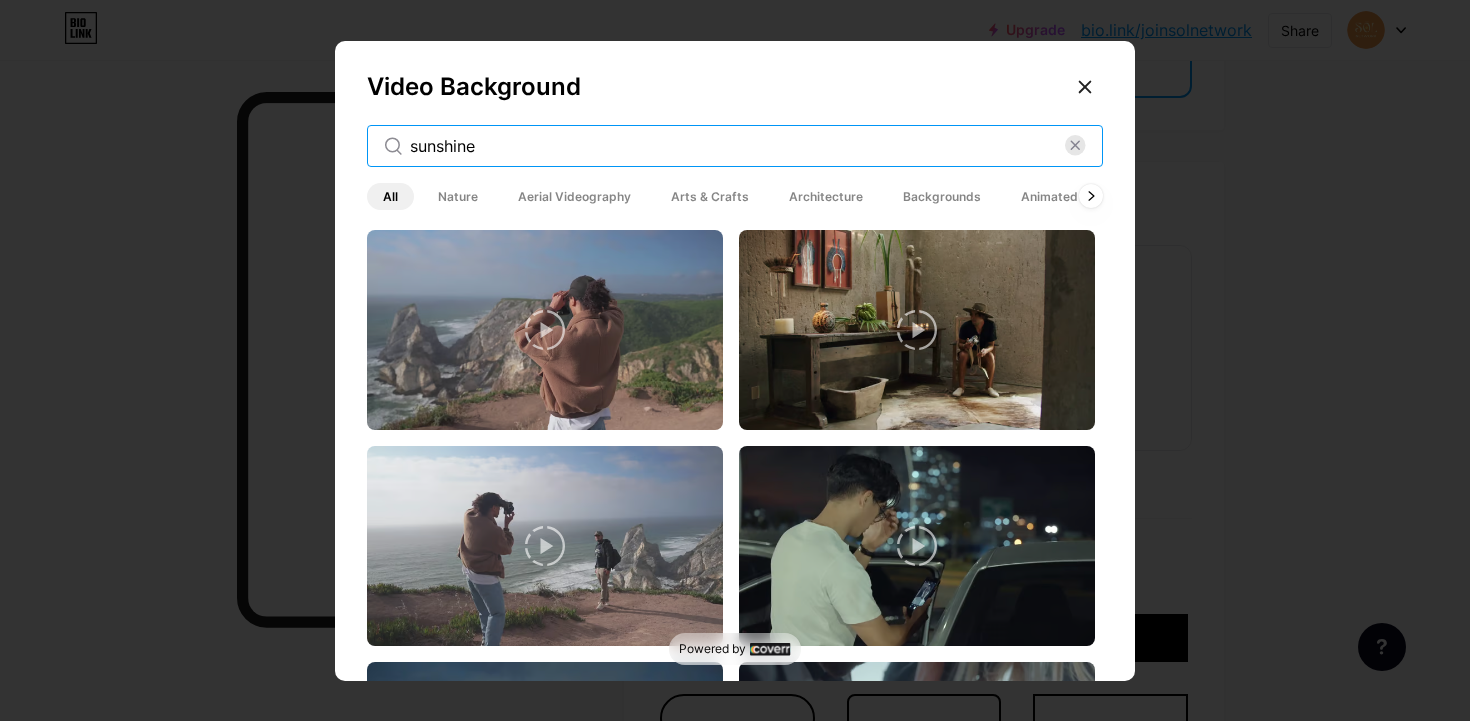 type on "sunshine" 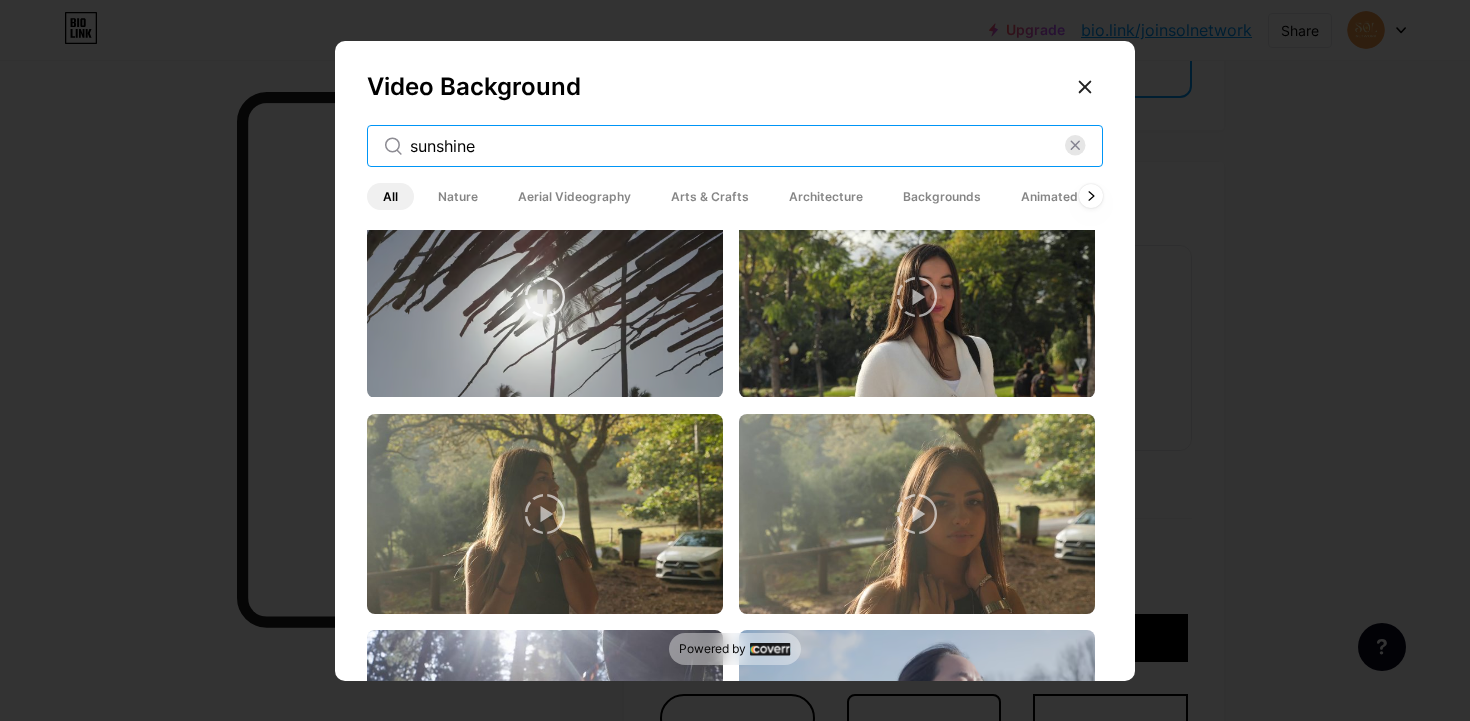 scroll, scrollTop: 50, scrollLeft: 0, axis: vertical 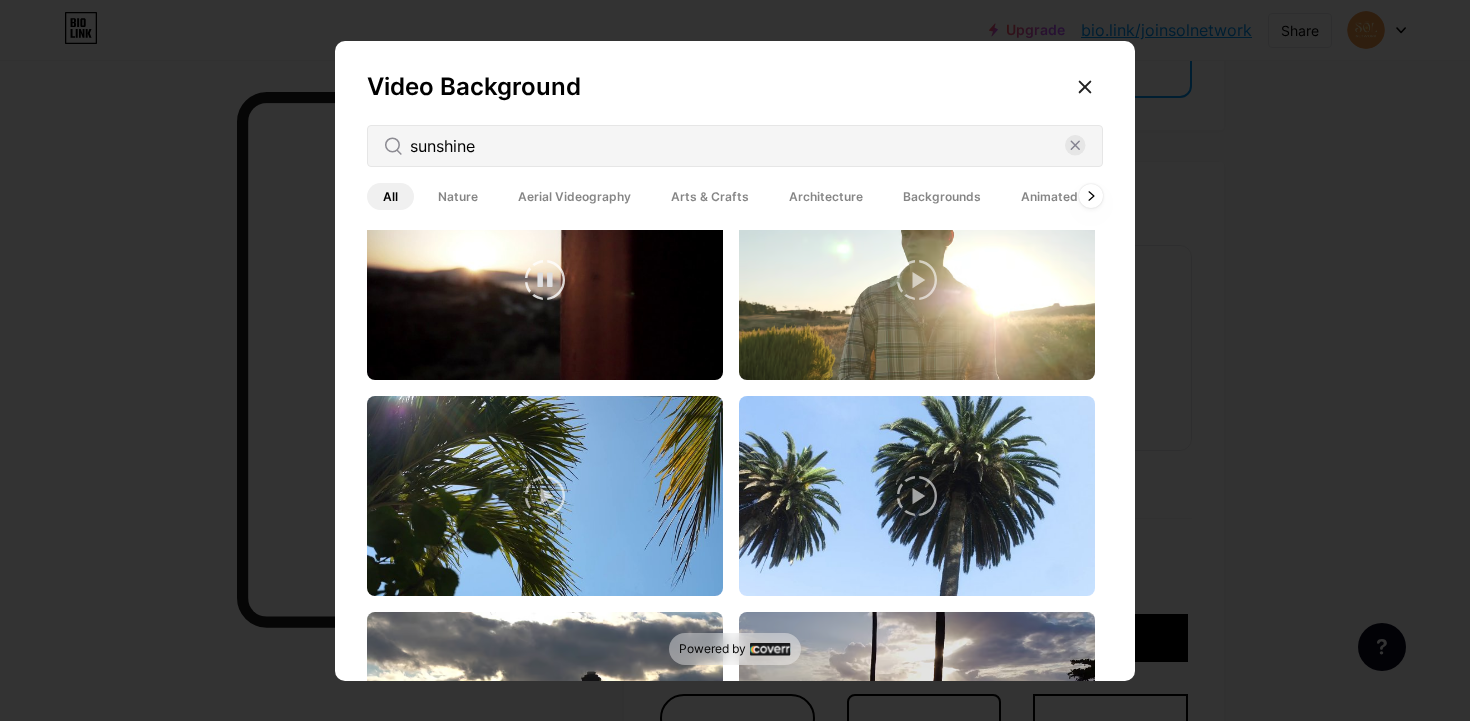 click at bounding box center [545, 280] 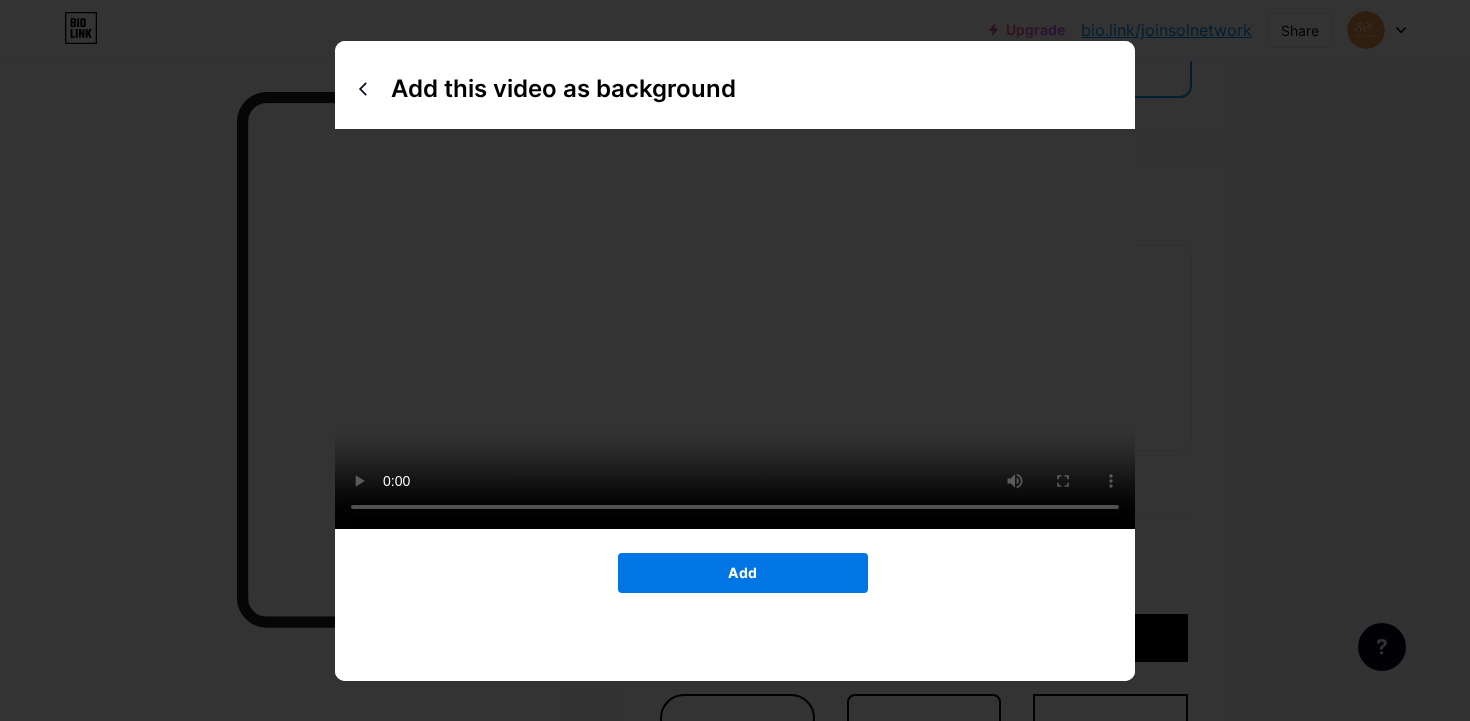 click on "Add" at bounding box center (743, 573) 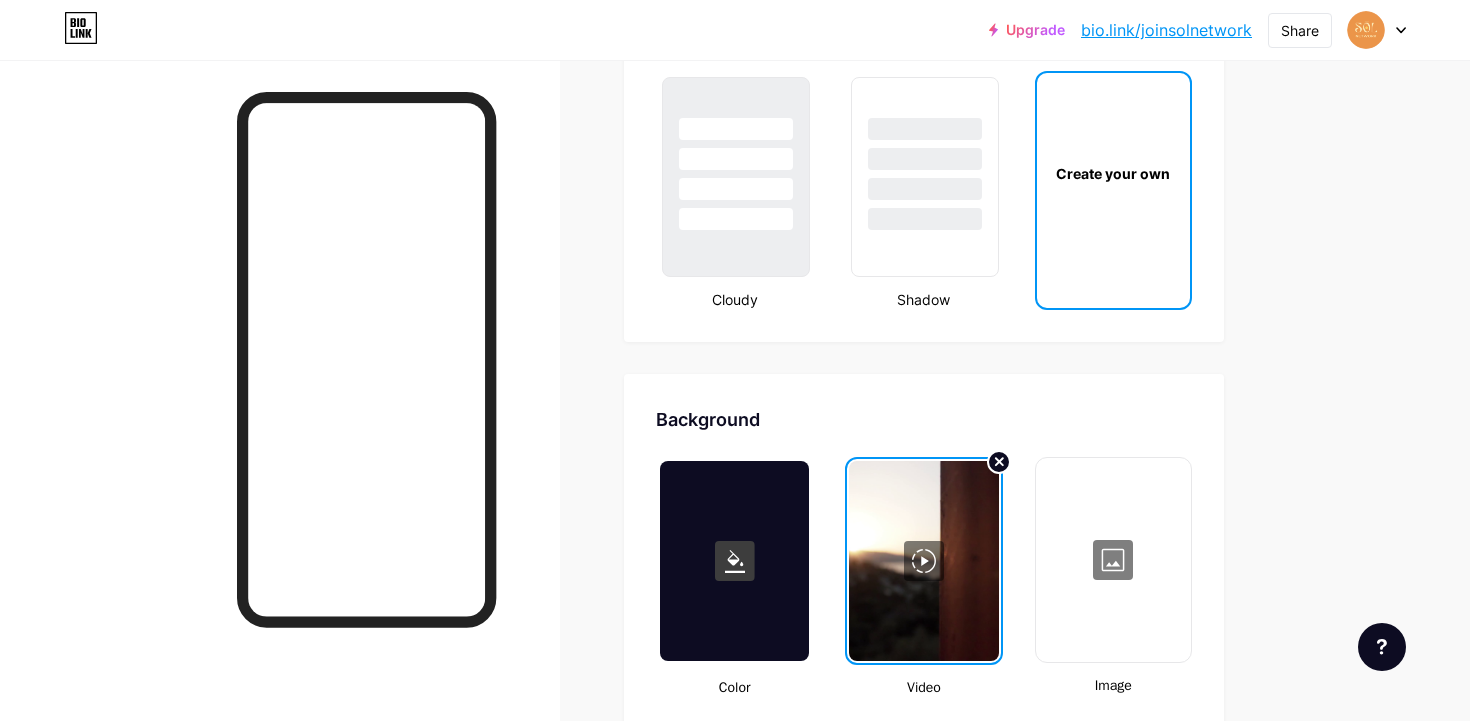 scroll, scrollTop: 2324, scrollLeft: 0, axis: vertical 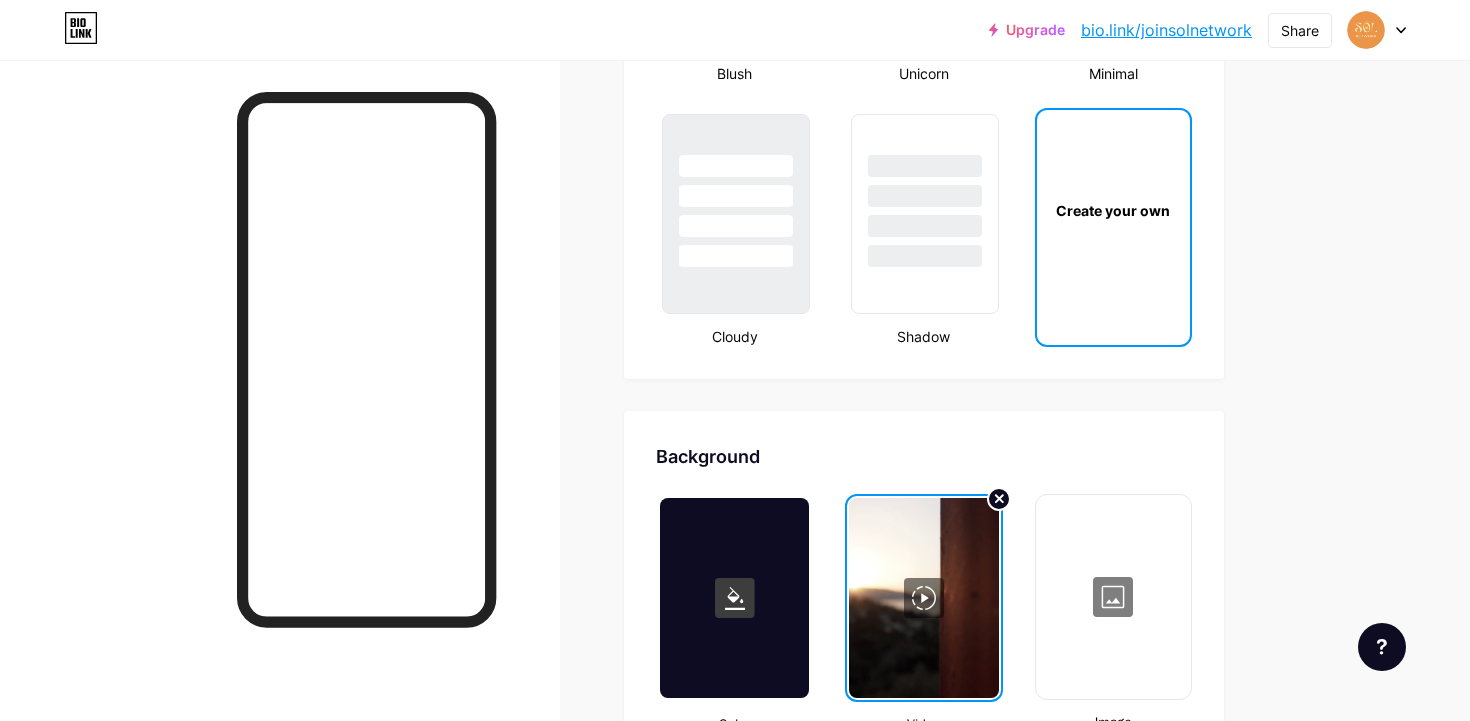 click at bounding box center [923, 598] 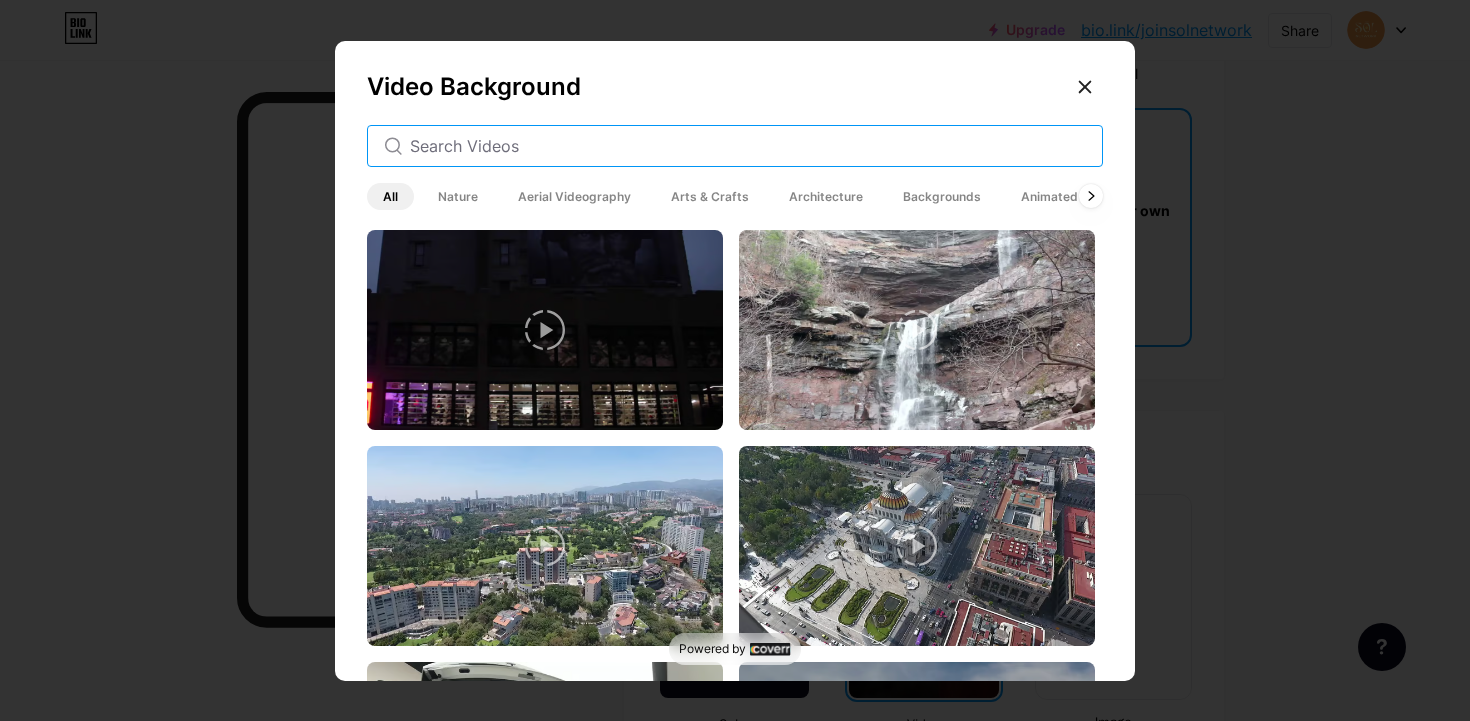 click at bounding box center (748, 146) 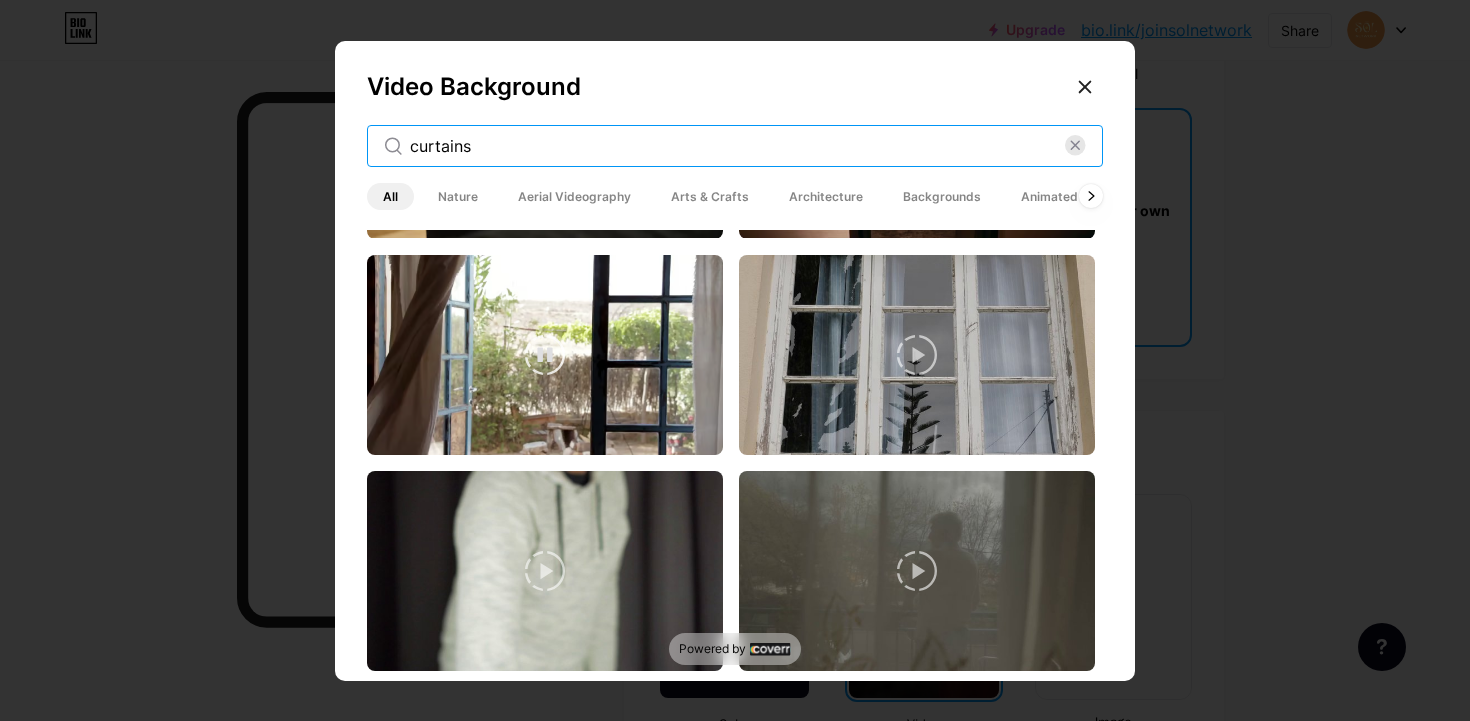 scroll, scrollTop: 838, scrollLeft: 0, axis: vertical 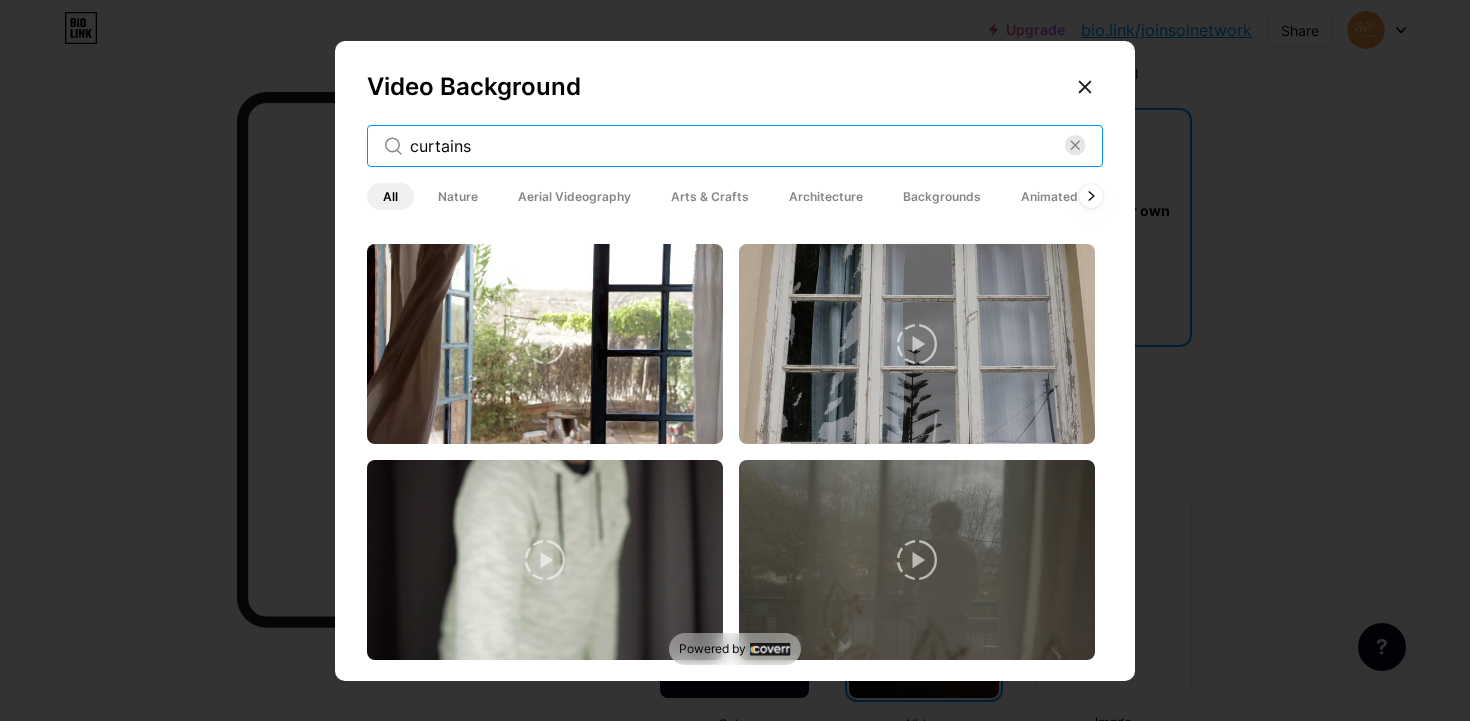 click on "curtains" at bounding box center (737, 146) 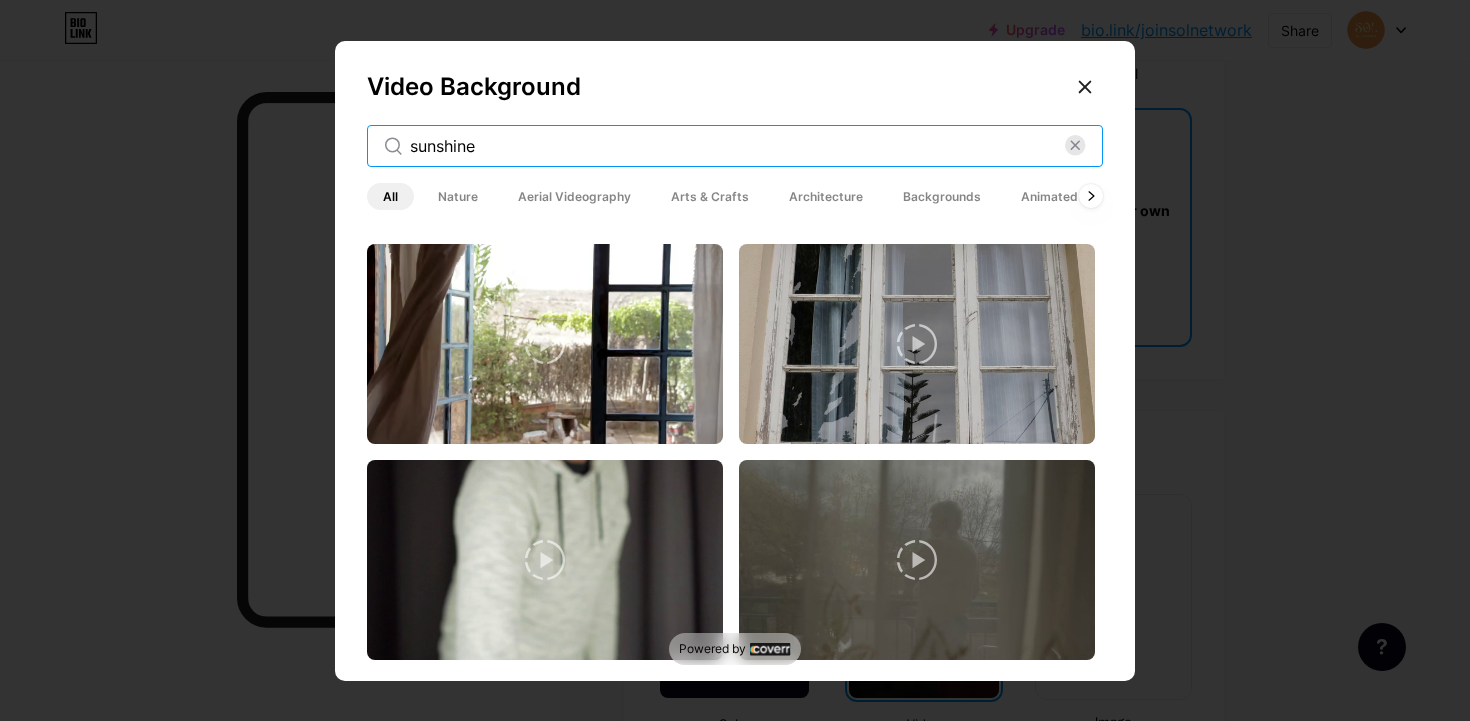 type on "sunshine" 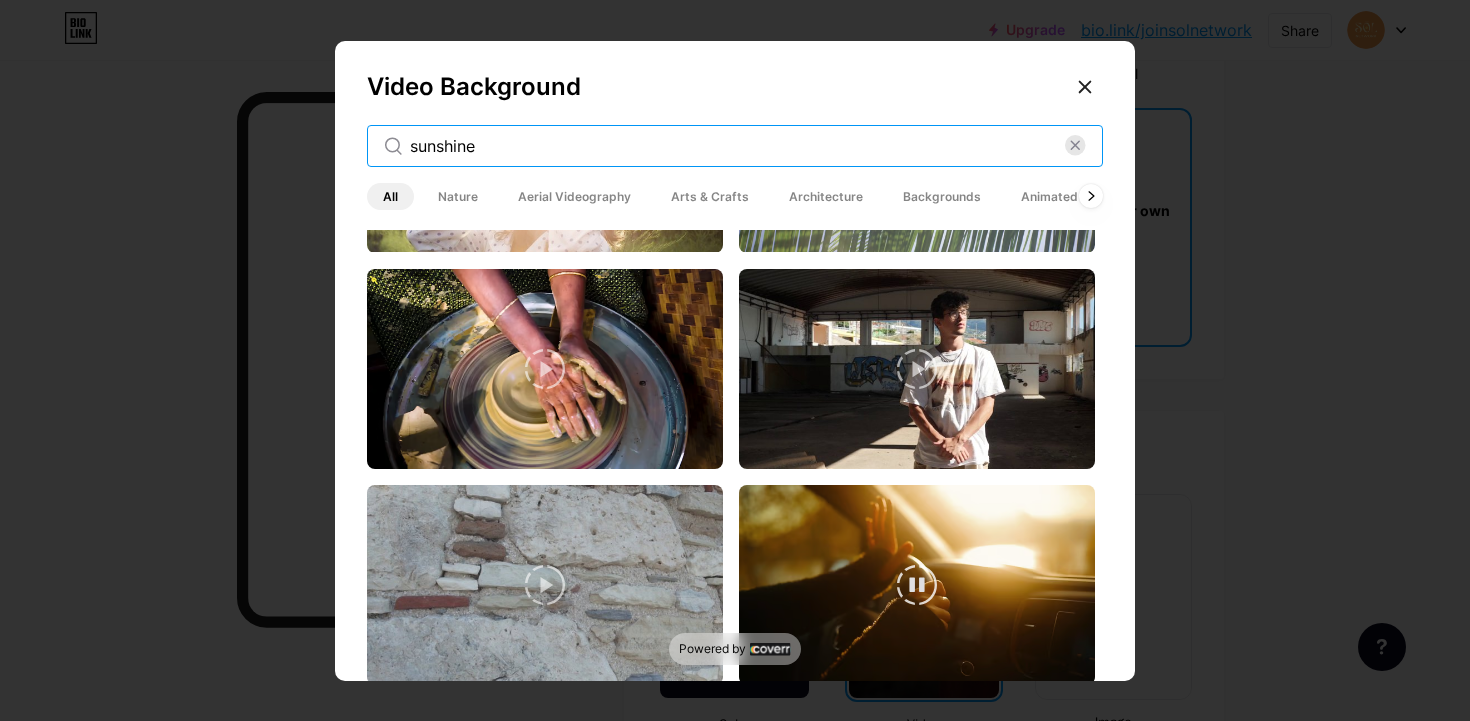 scroll, scrollTop: 4915, scrollLeft: 0, axis: vertical 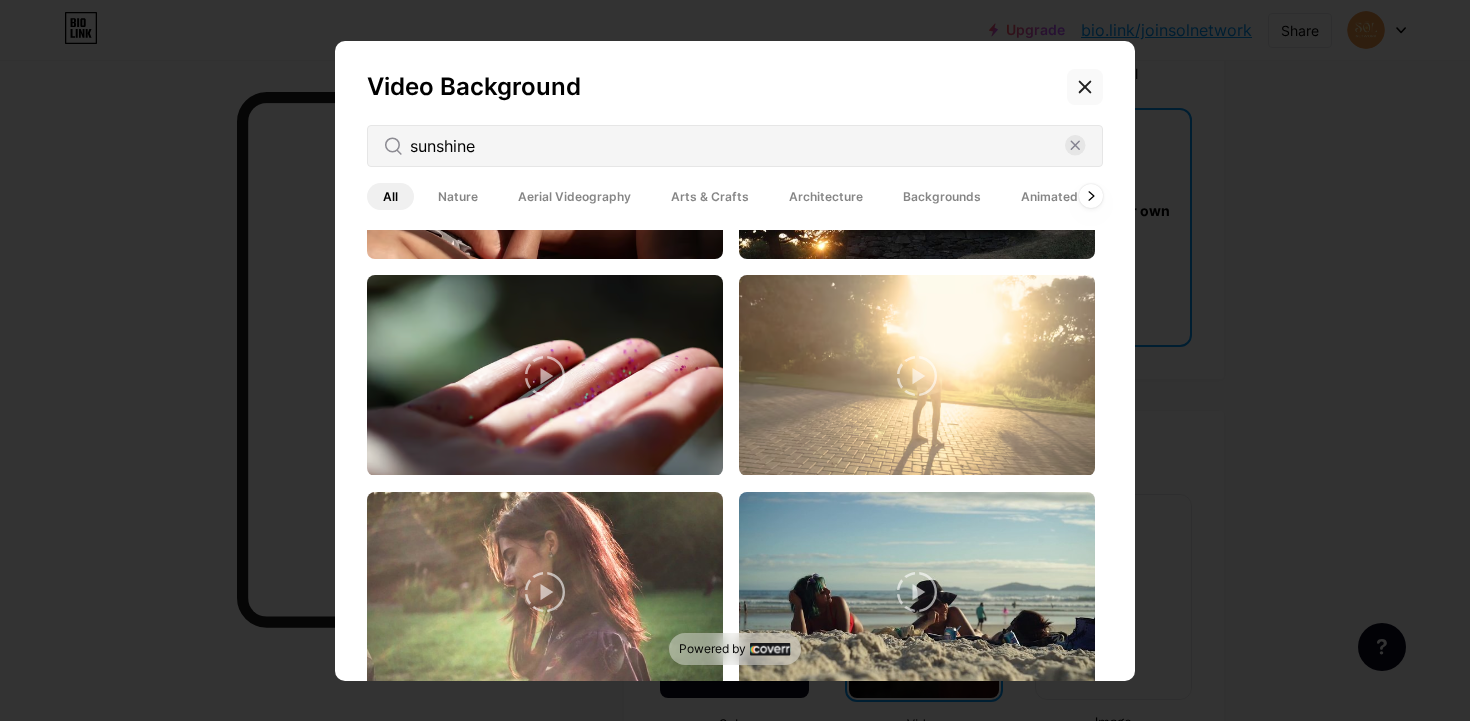 click 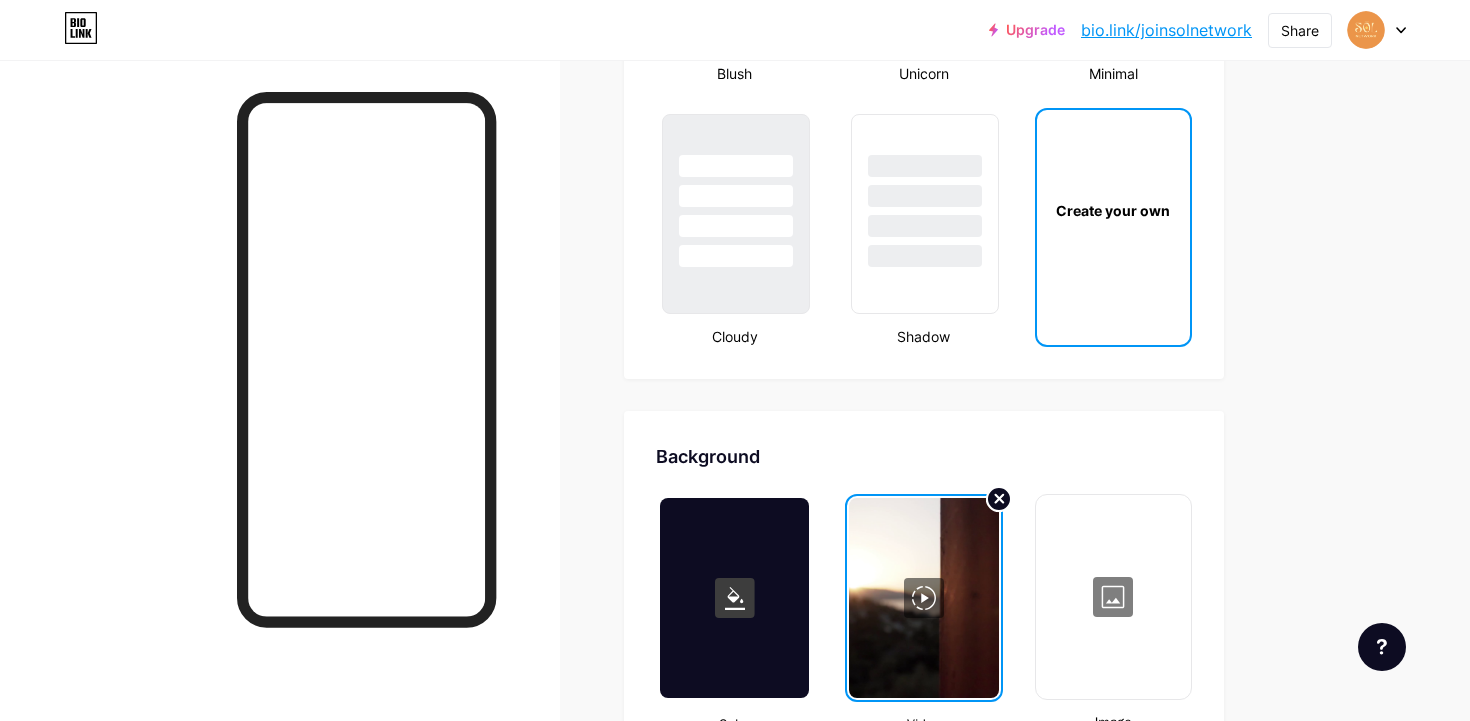 click 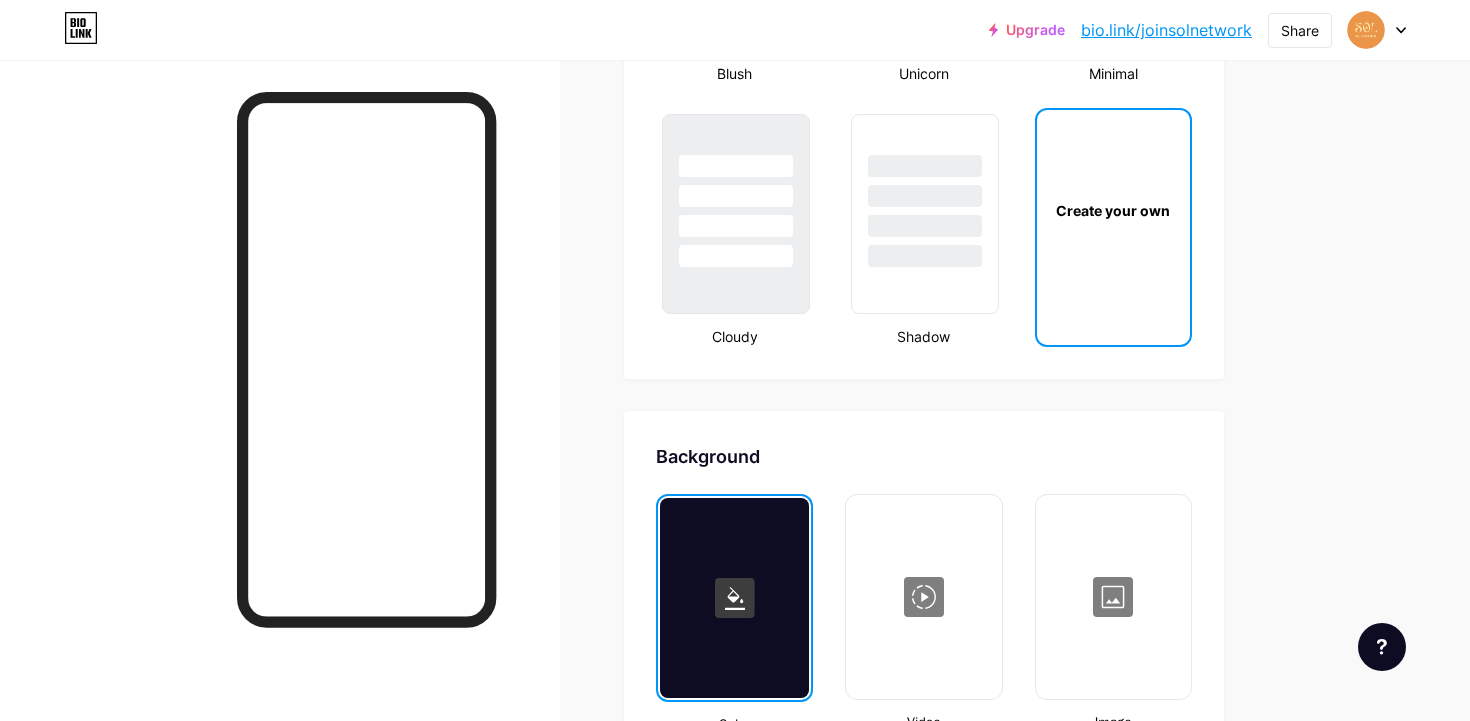 click 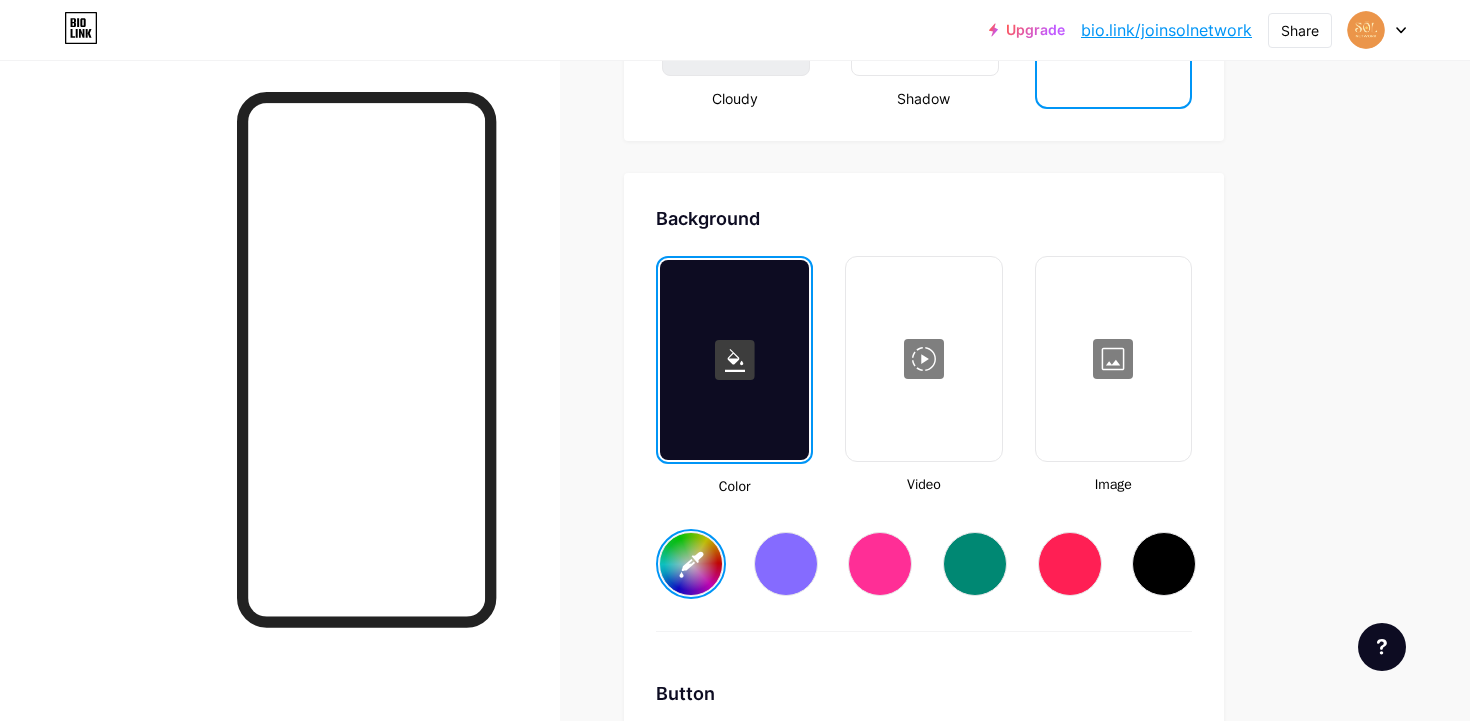 scroll, scrollTop: 2623, scrollLeft: 0, axis: vertical 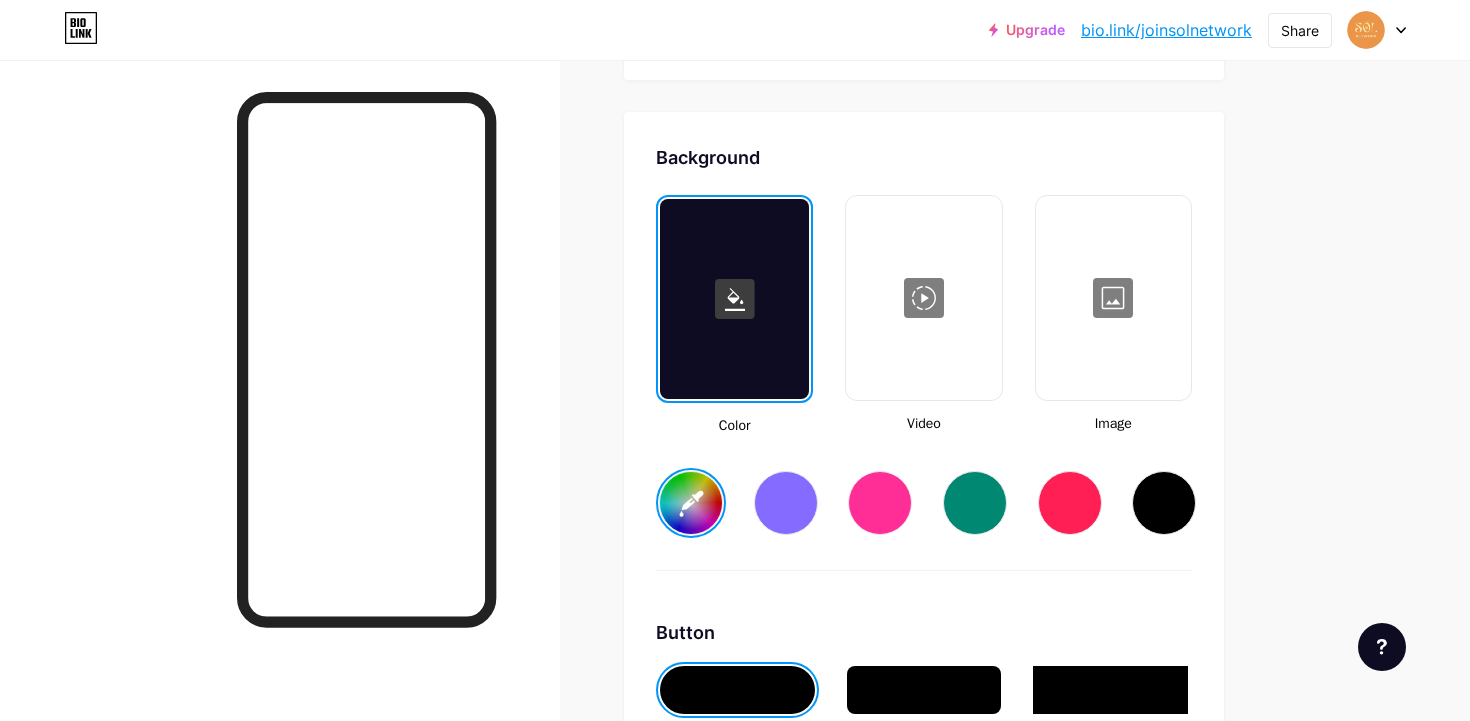 click at bounding box center [1164, 503] 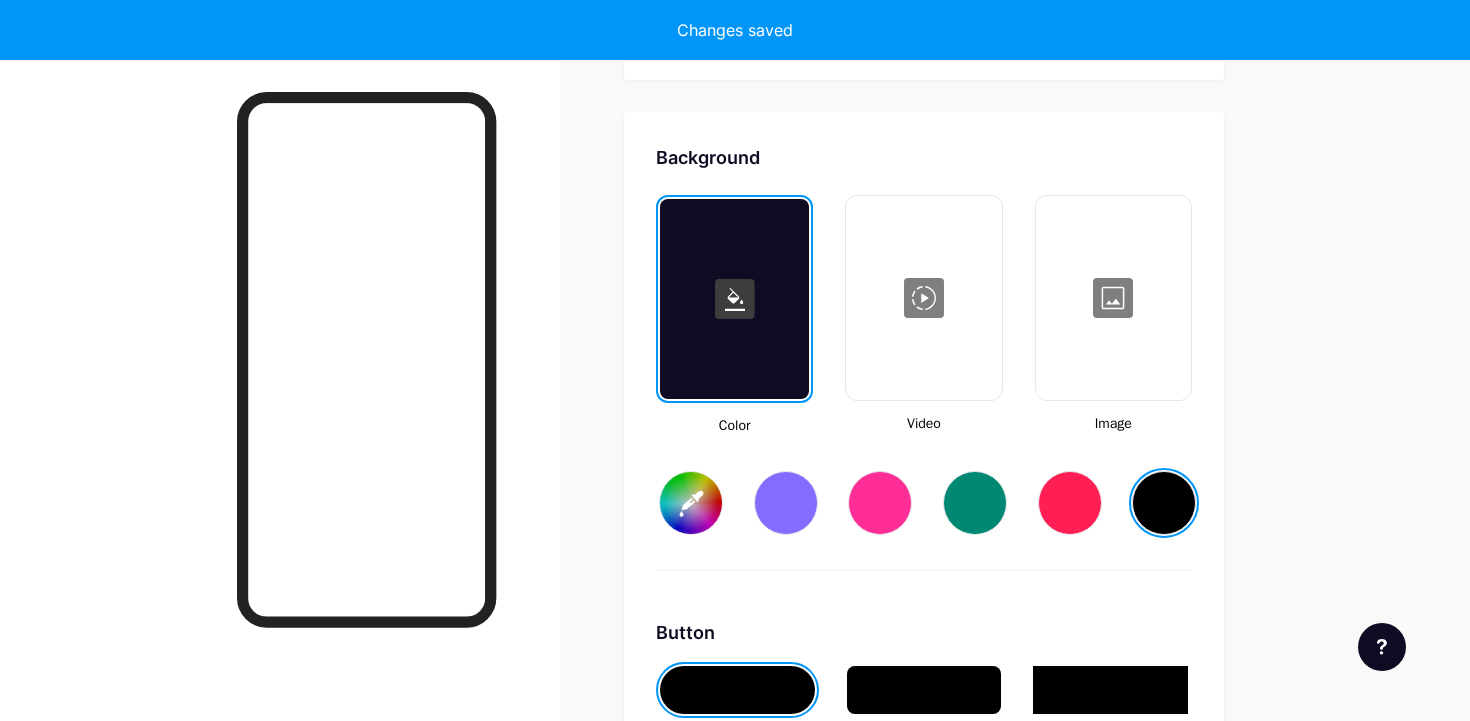 click at bounding box center [786, 503] 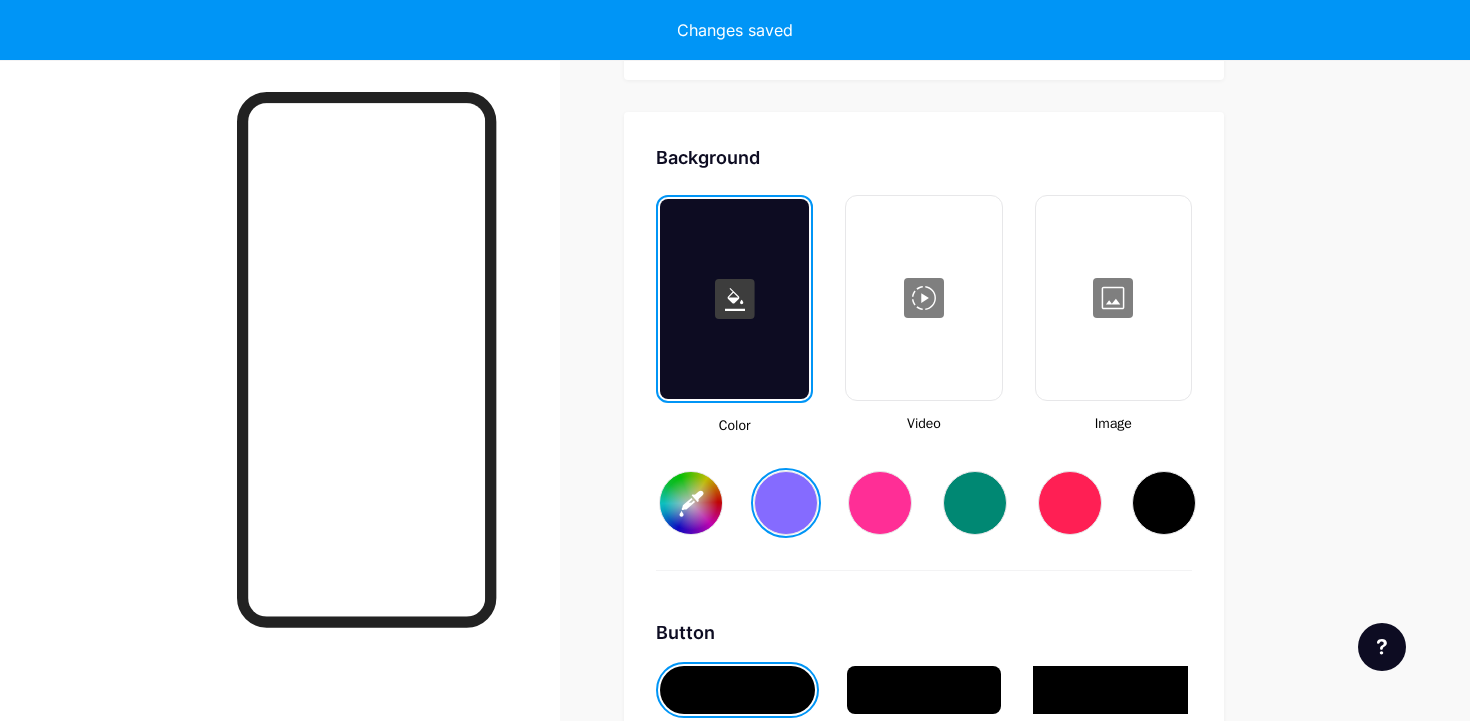 type on "[HEX_COLOR]" 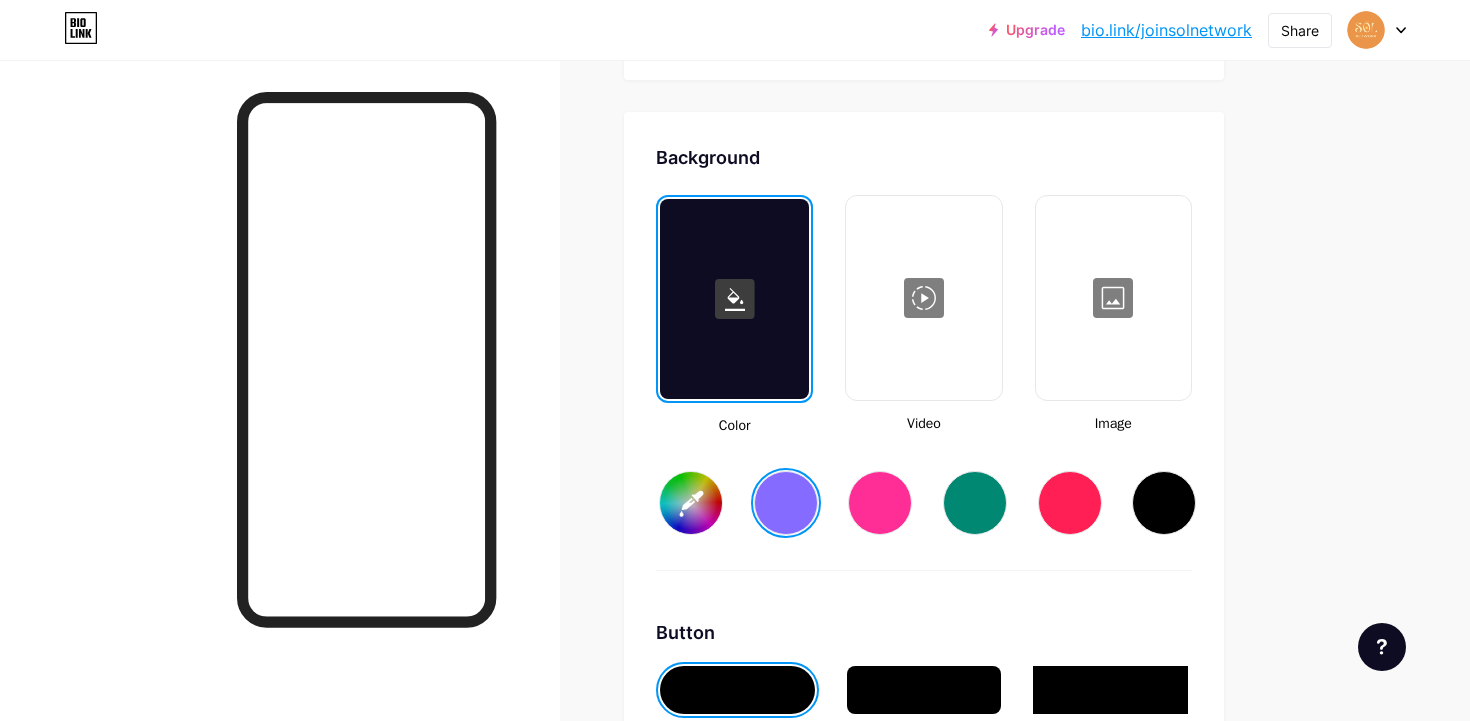 click at bounding box center (923, 298) 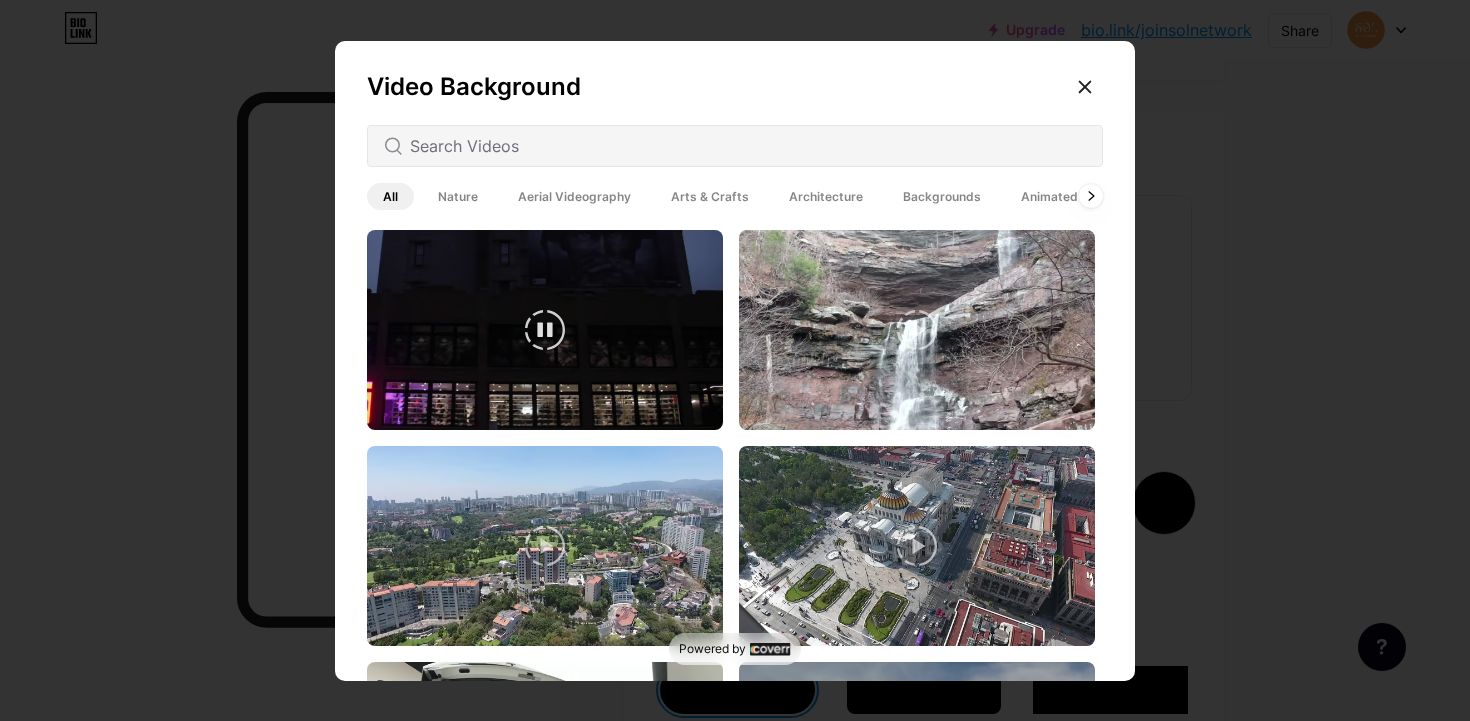 click at bounding box center [545, 330] 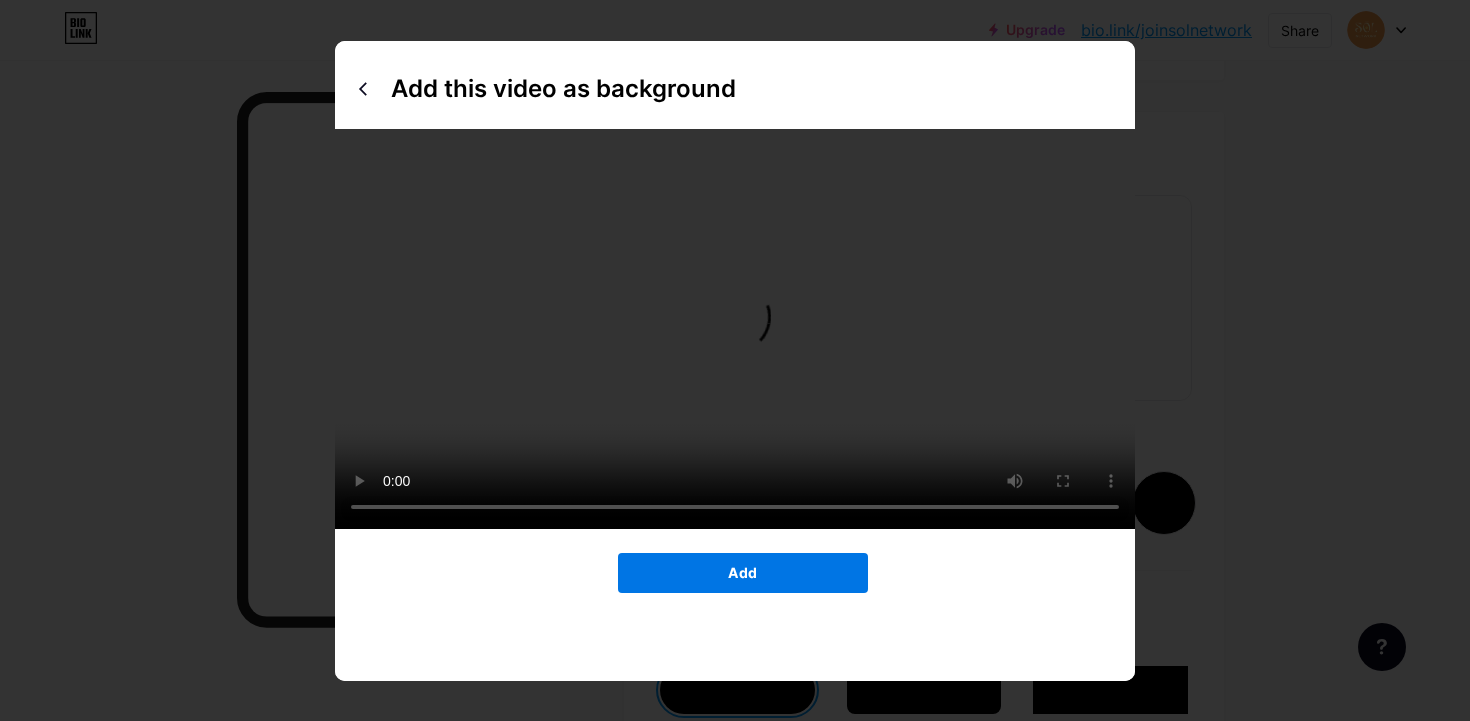 click on "Add" at bounding box center [743, 573] 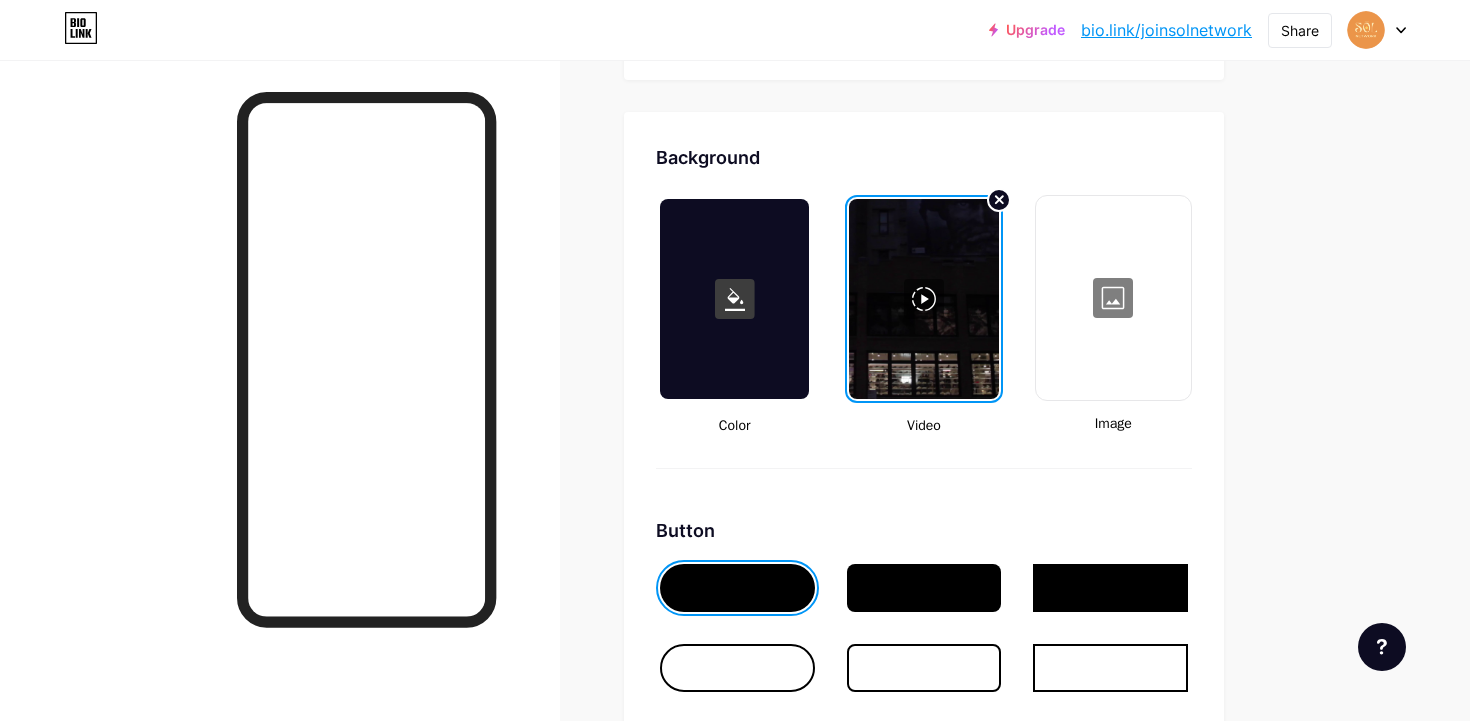 click at bounding box center (923, 299) 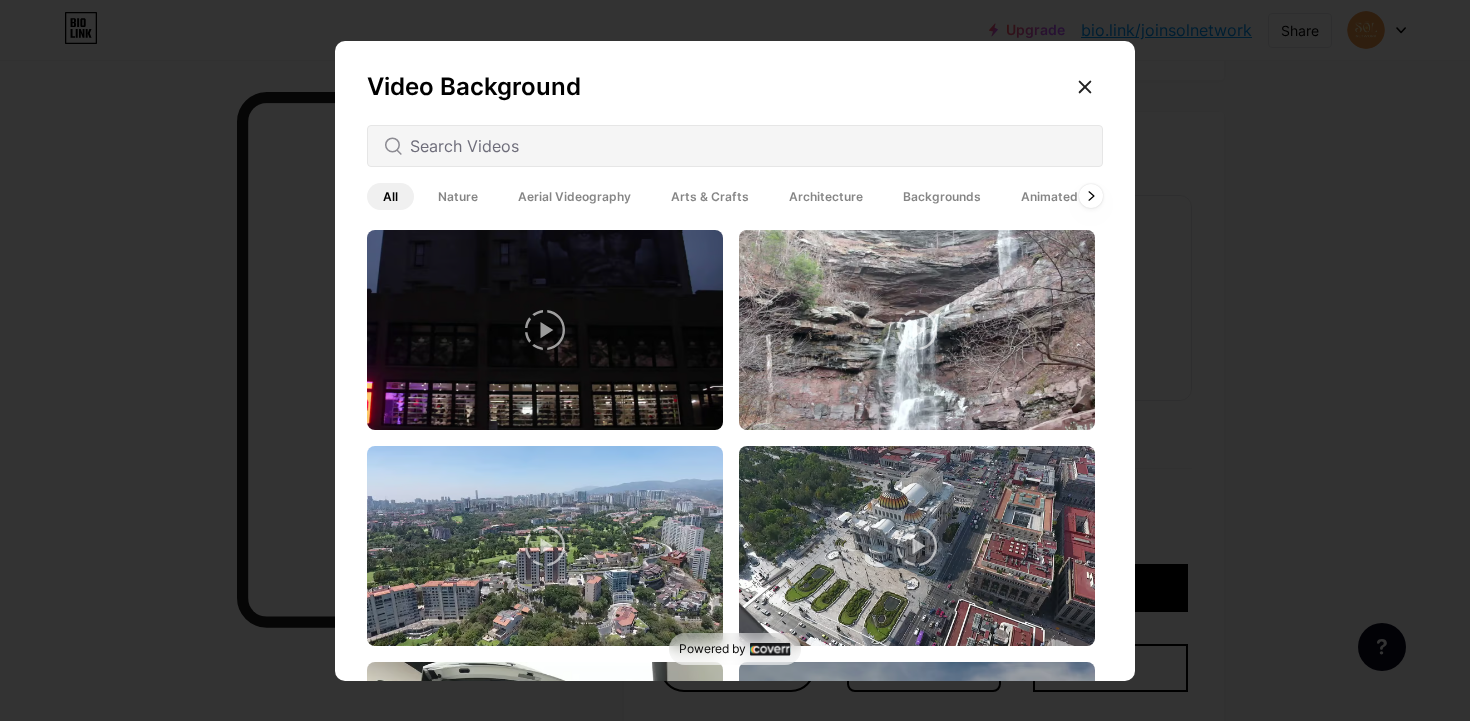 click at bounding box center (735, 146) 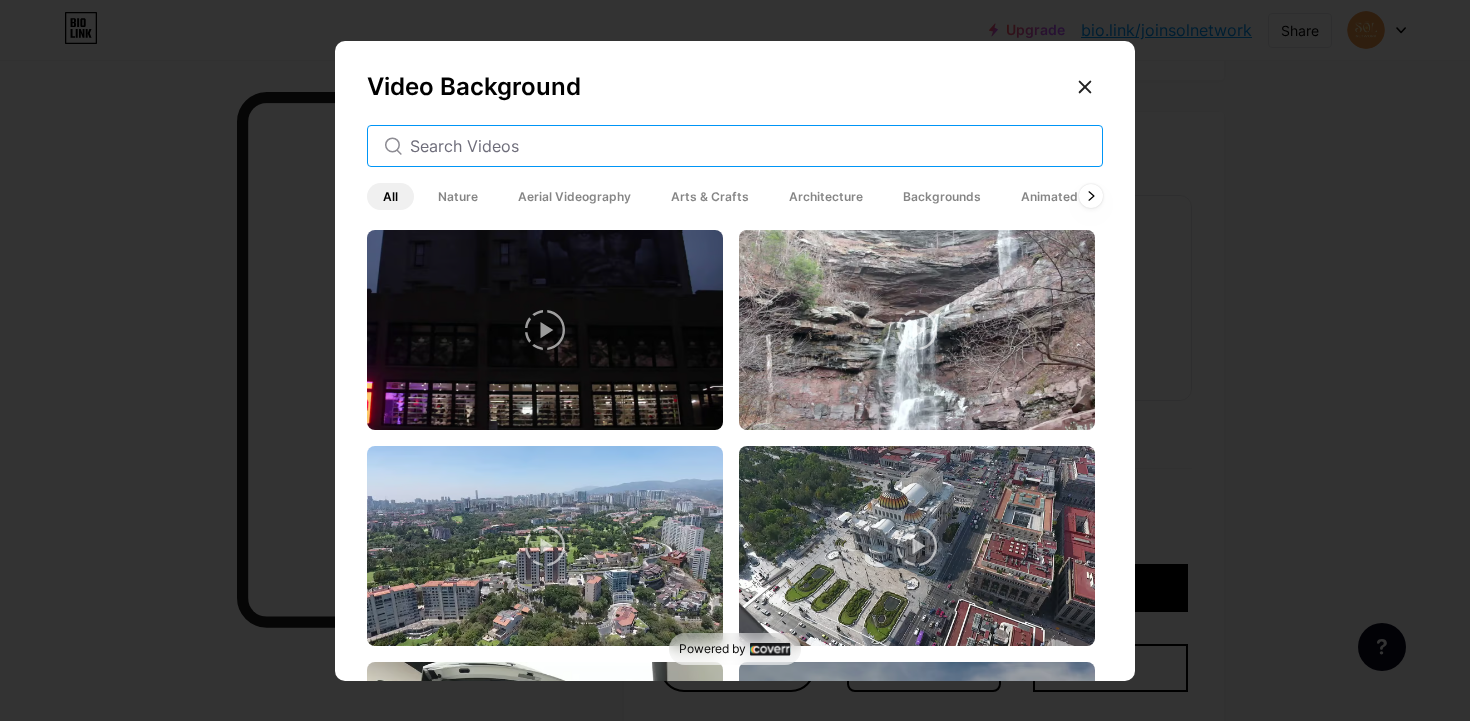 click at bounding box center [748, 146] 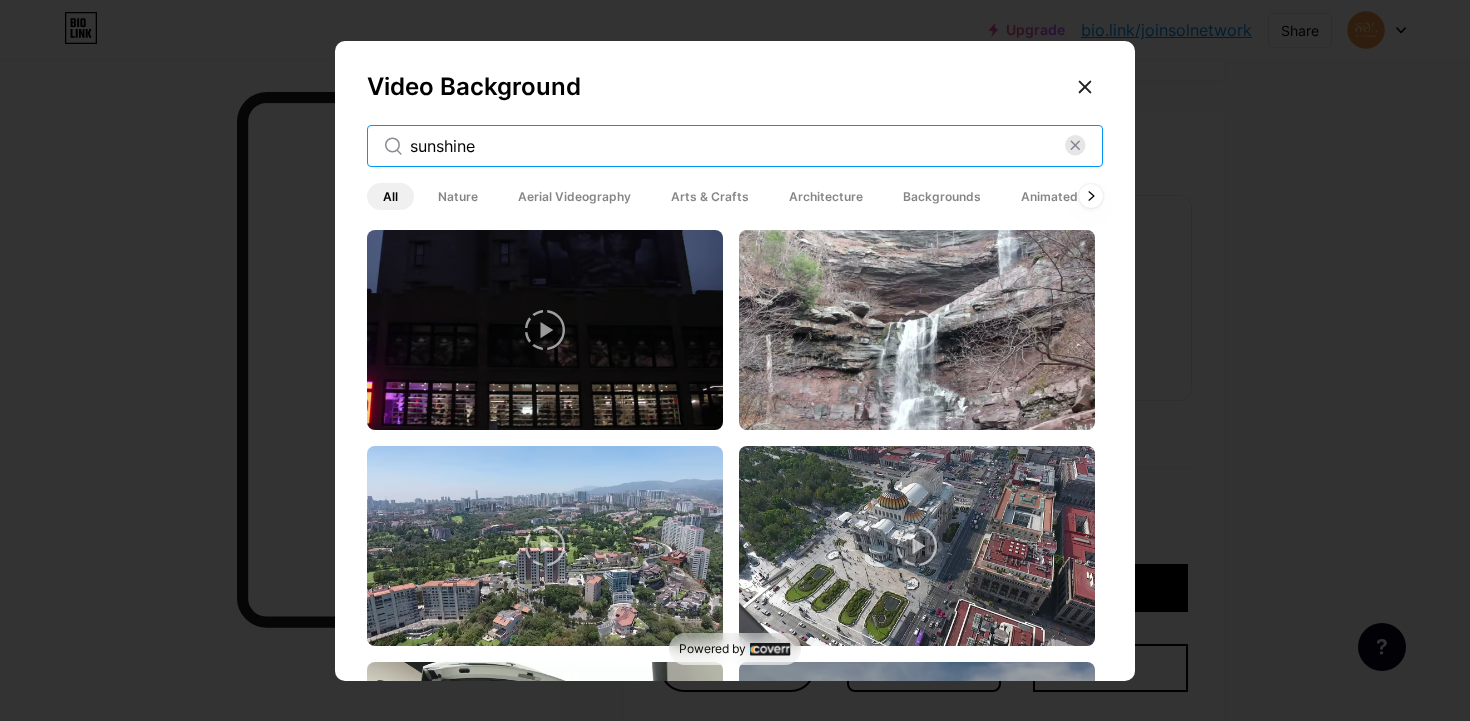 type on "sunshine" 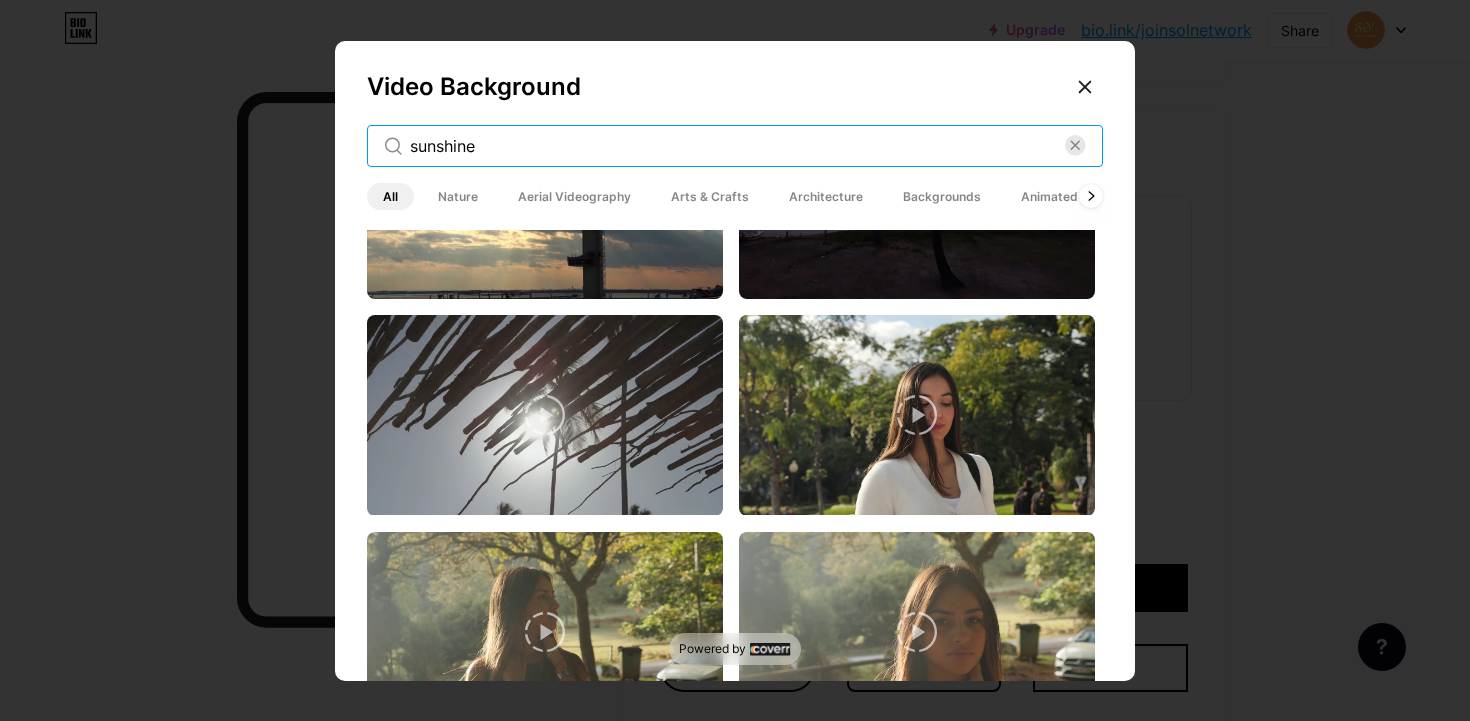 scroll, scrollTop: 0, scrollLeft: 0, axis: both 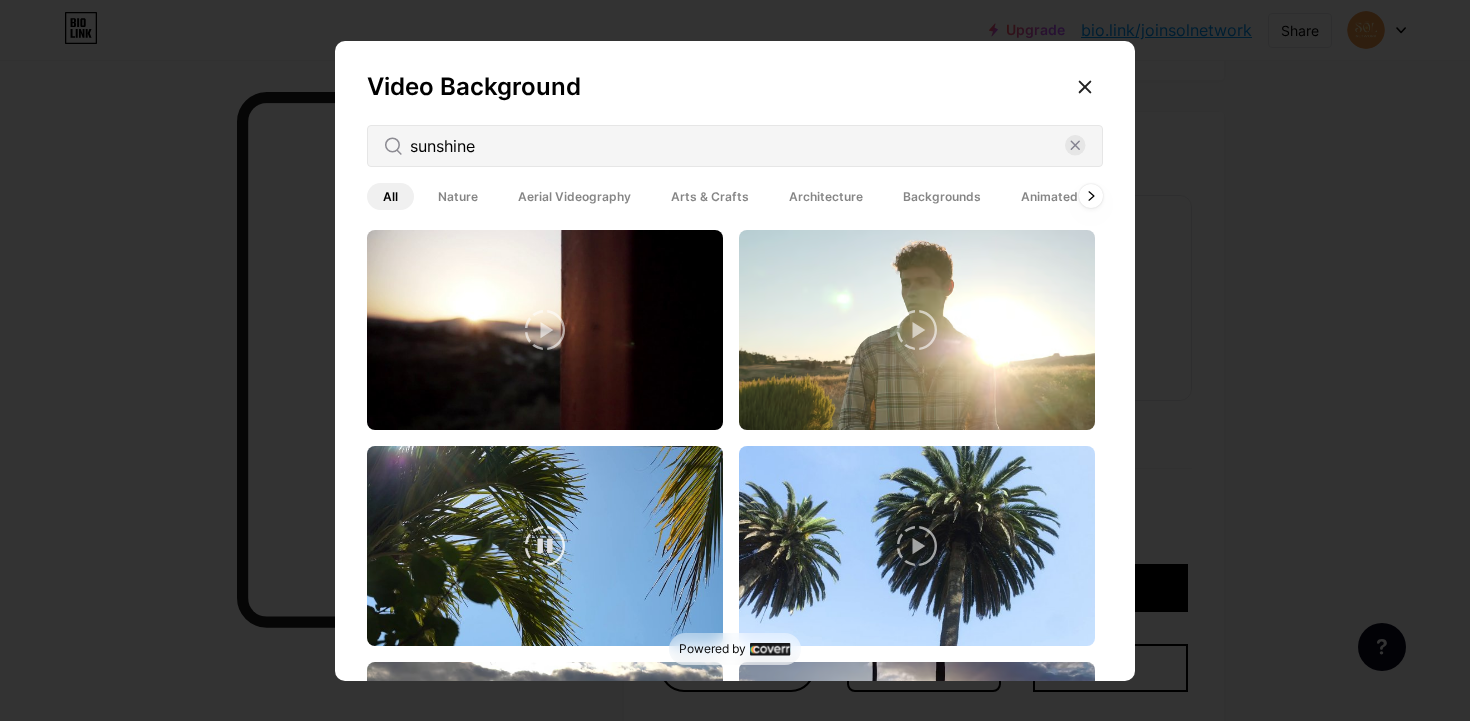 click at bounding box center (545, 546) 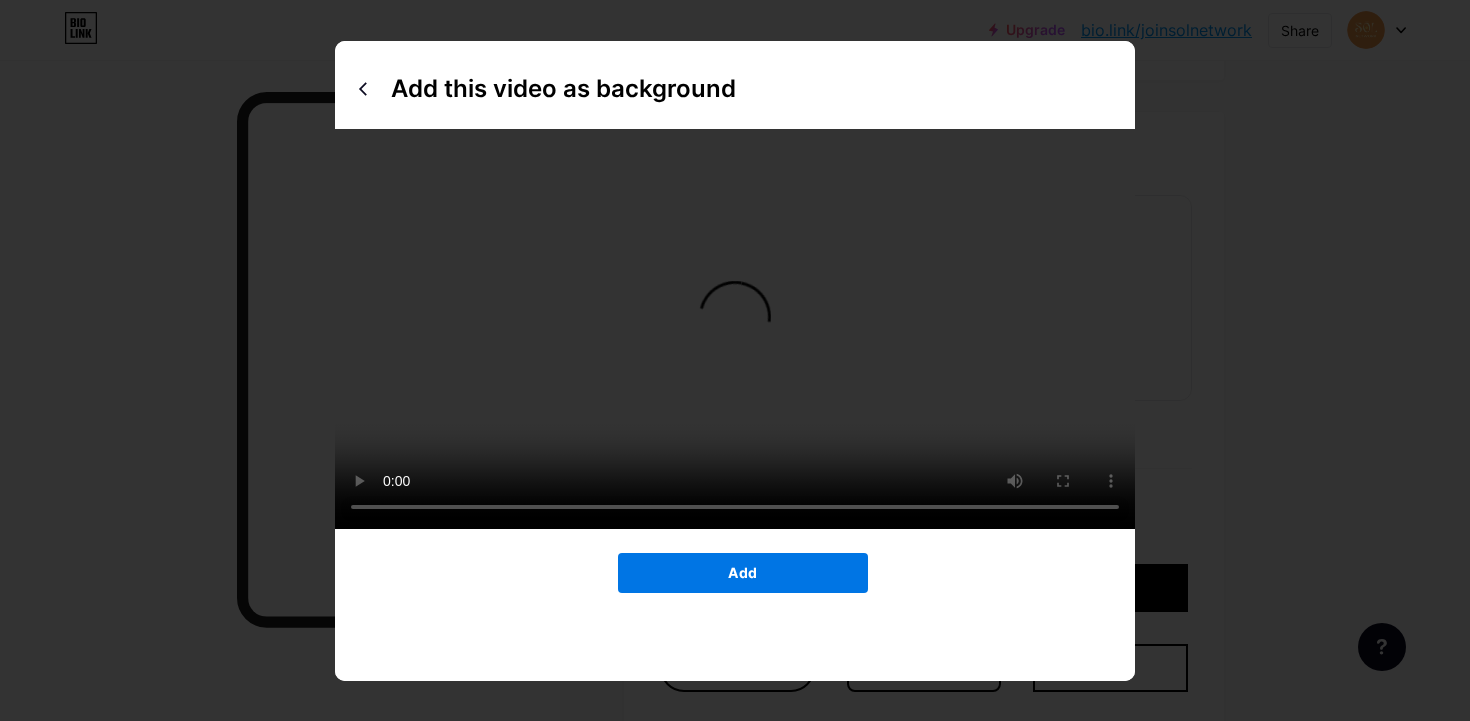 click on "Add" at bounding box center (743, 573) 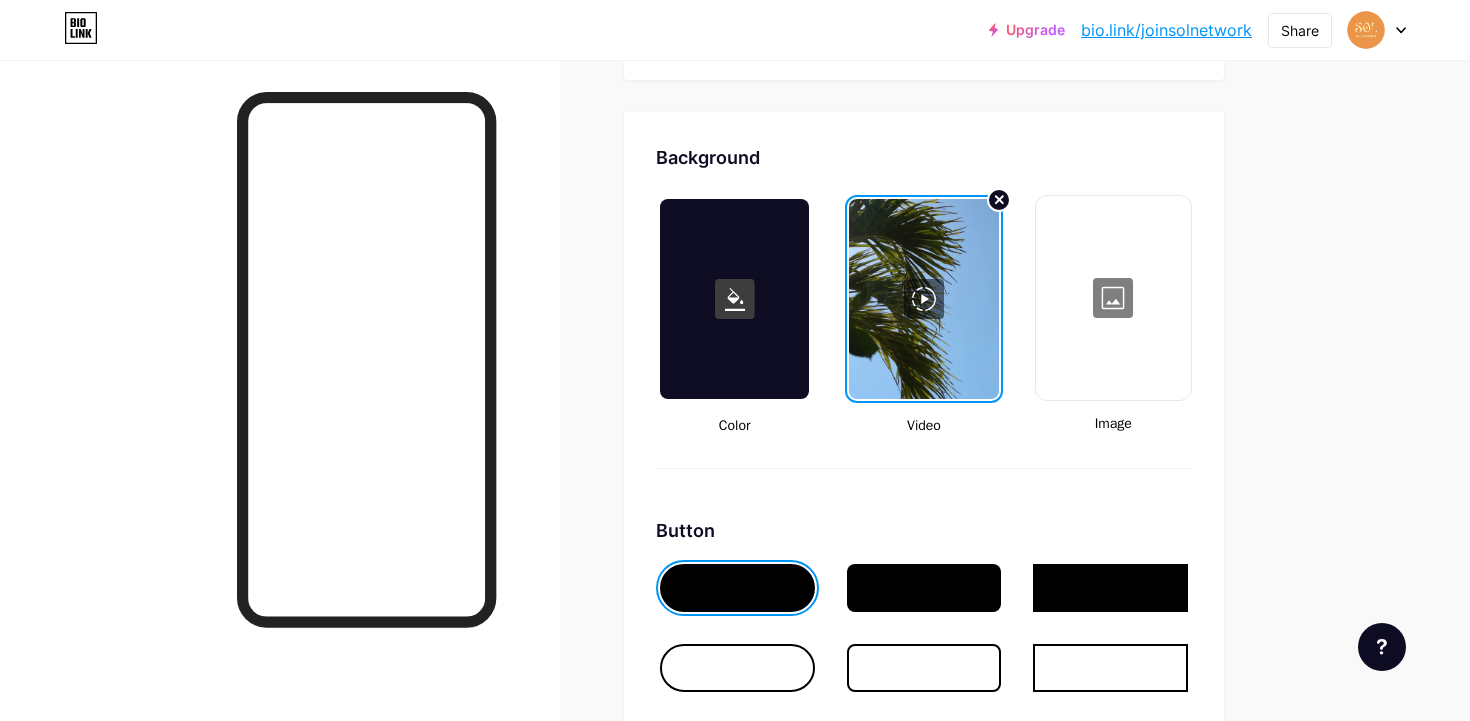 click at bounding box center (923, 299) 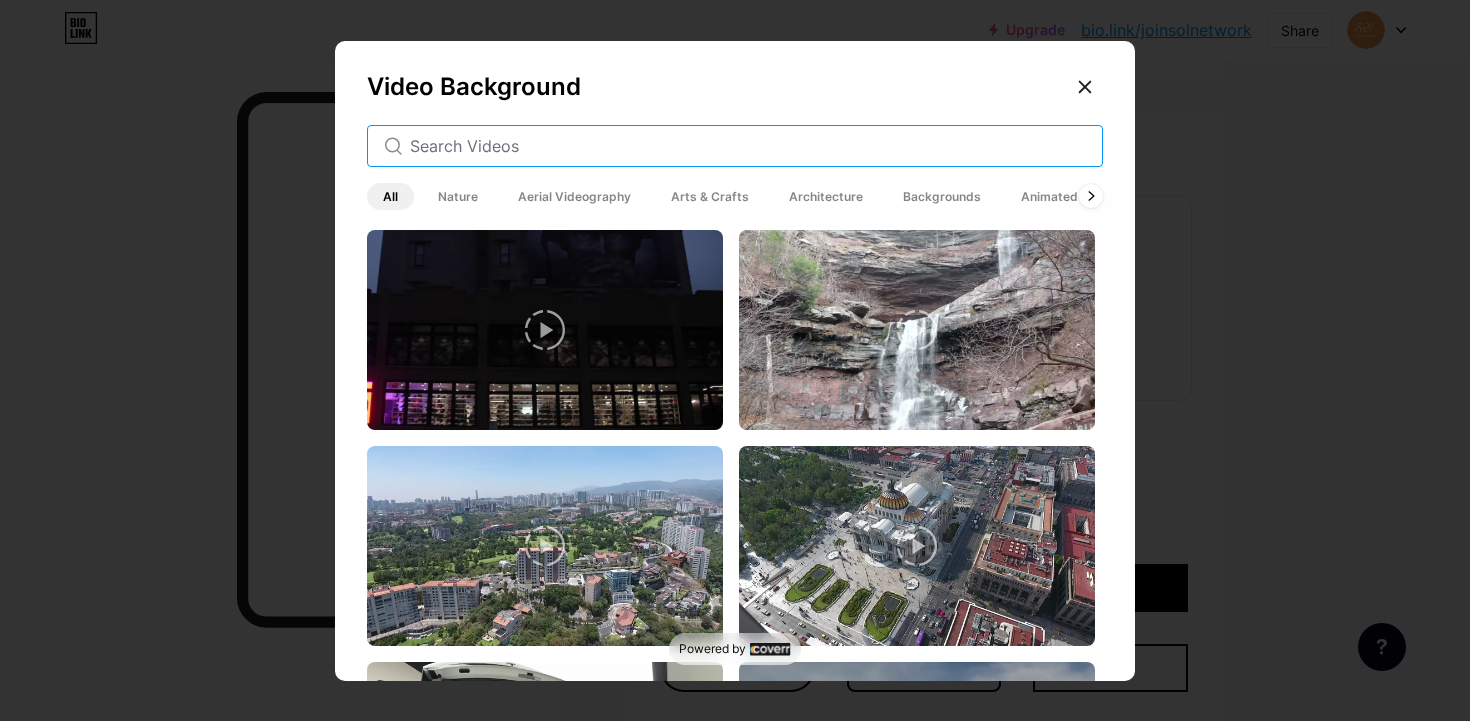 click at bounding box center (748, 146) 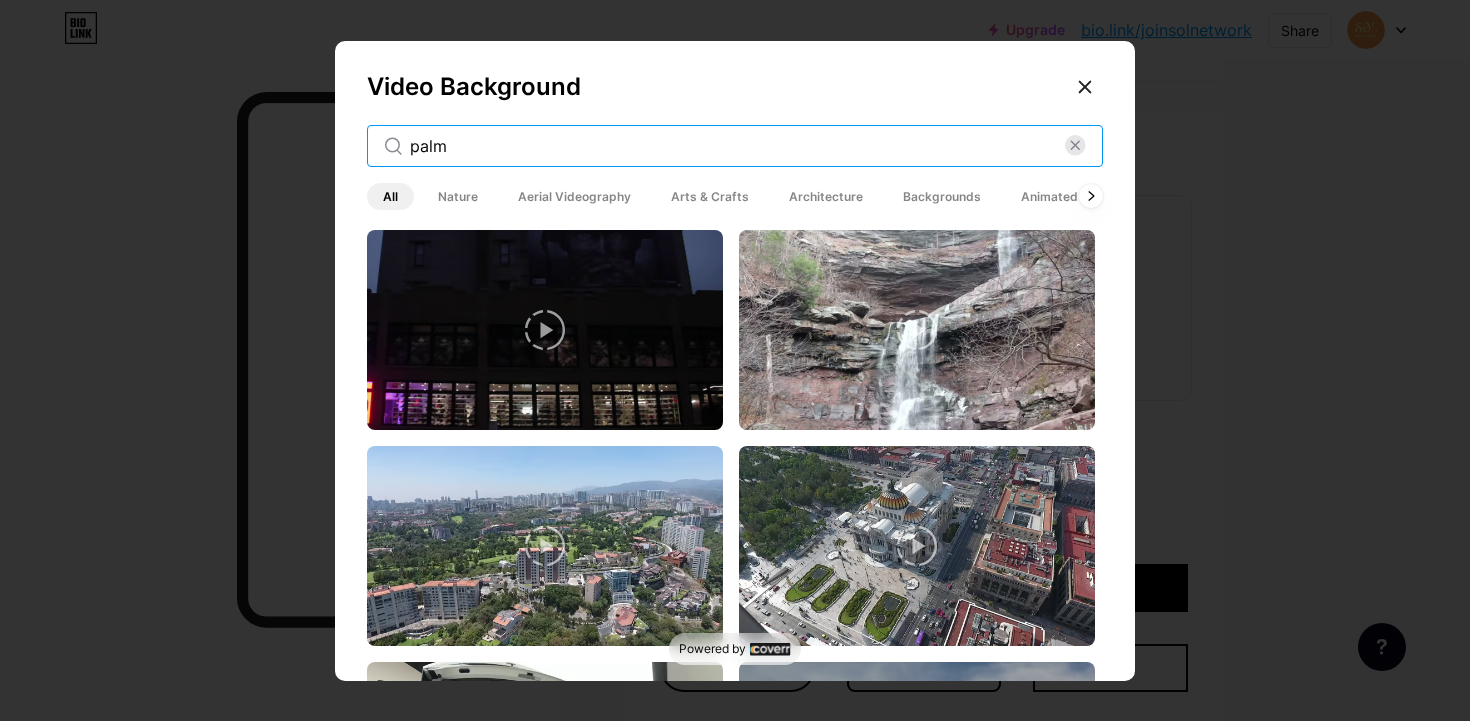 type on "palm" 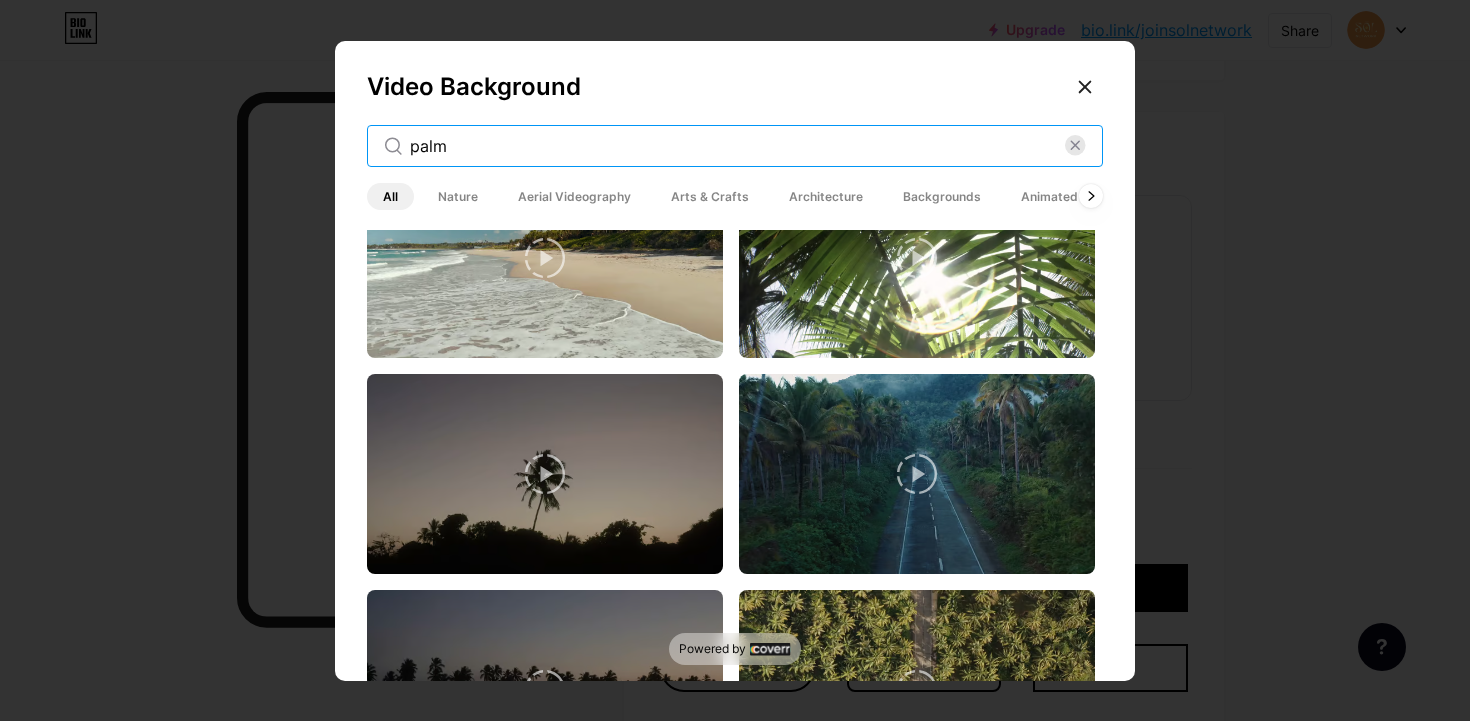 scroll, scrollTop: 1611, scrollLeft: 0, axis: vertical 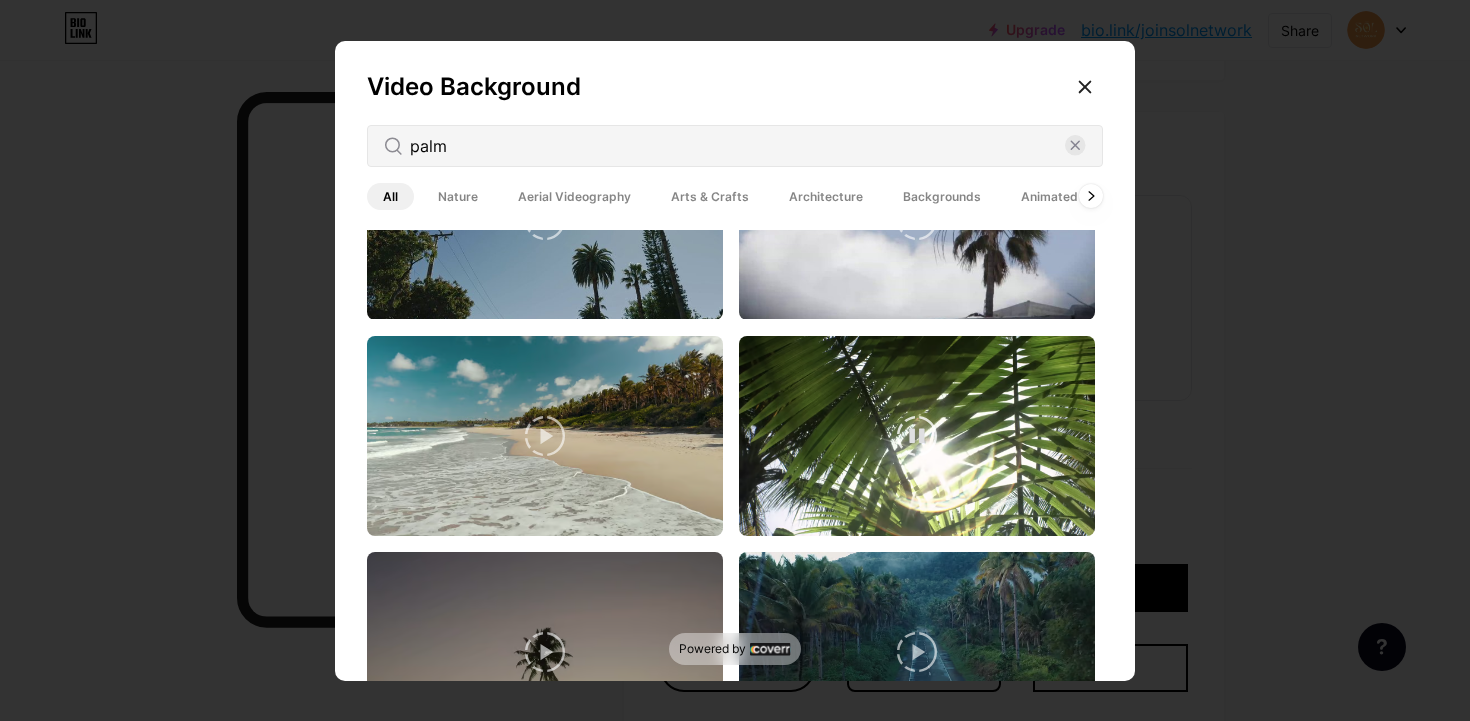 click at bounding box center (917, 436) 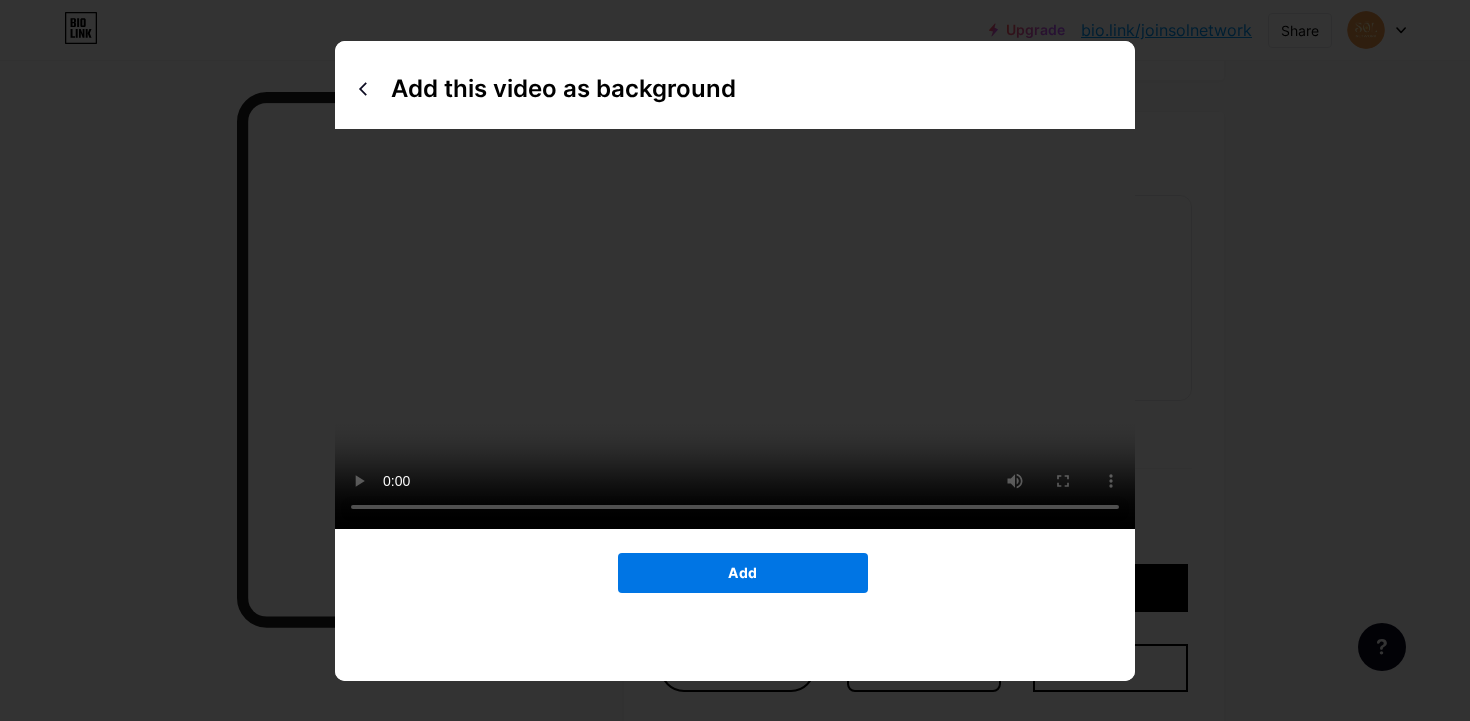 click on "Add" at bounding box center [742, 572] 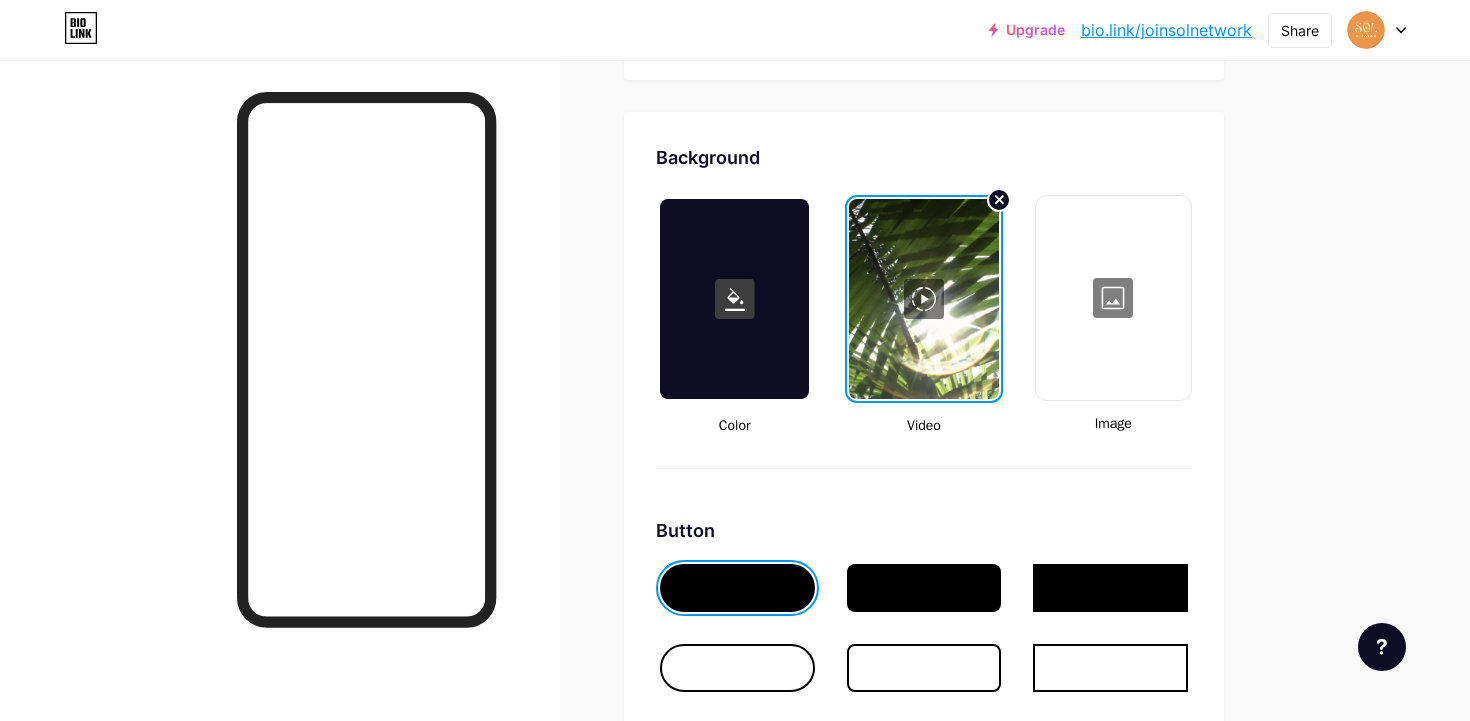 click at bounding box center [923, 299] 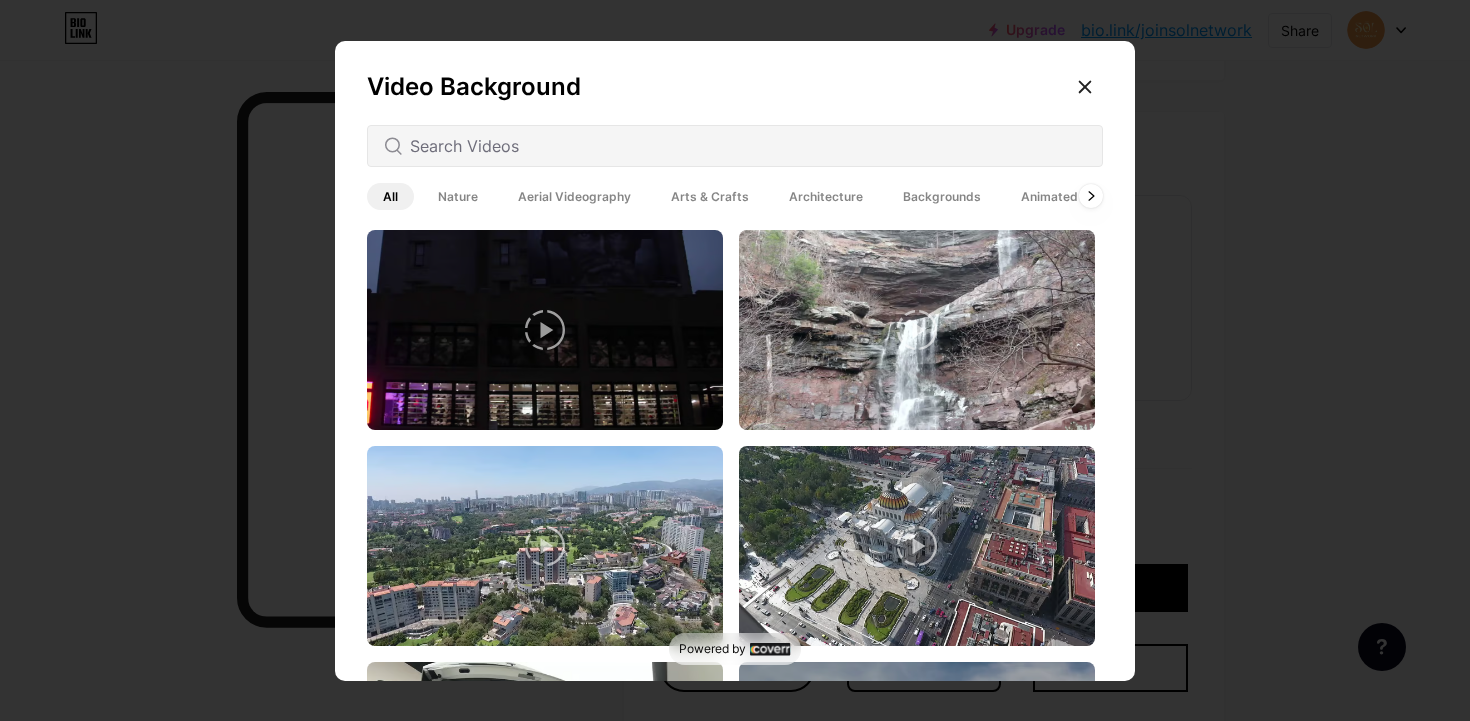 click on "Video Background
All
Nature
Aerial Videography
Arts & Crafts
Architecture
Backgrounds
Animated" at bounding box center [735, 365] 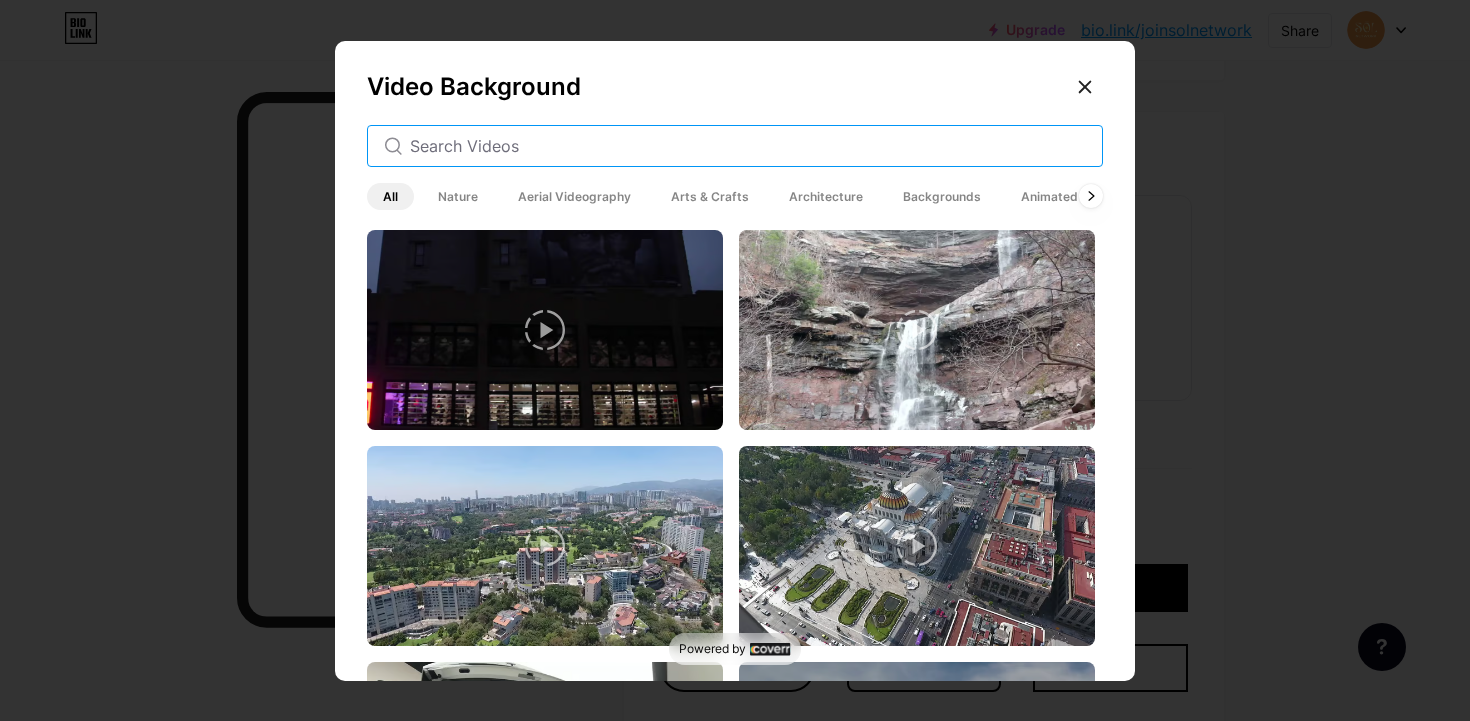 click at bounding box center (748, 146) 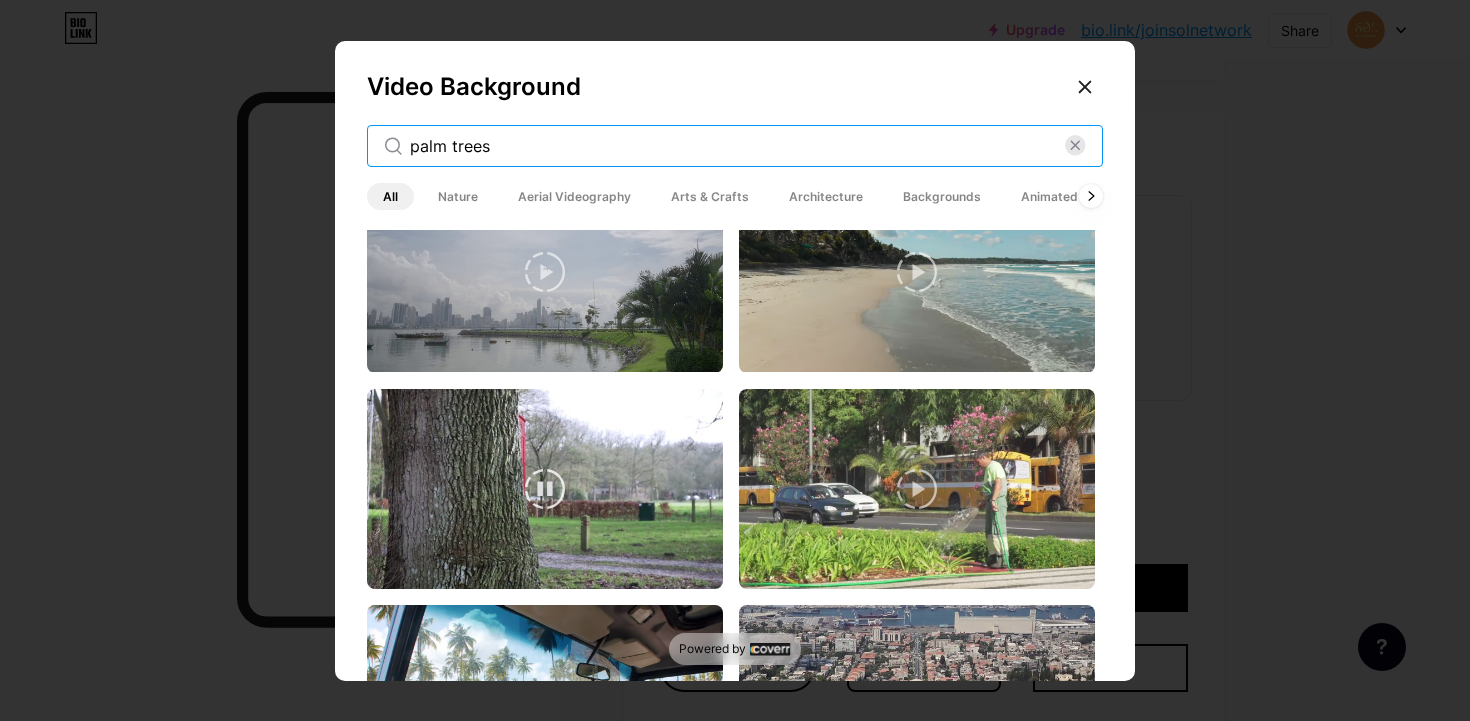 scroll, scrollTop: 4941, scrollLeft: 0, axis: vertical 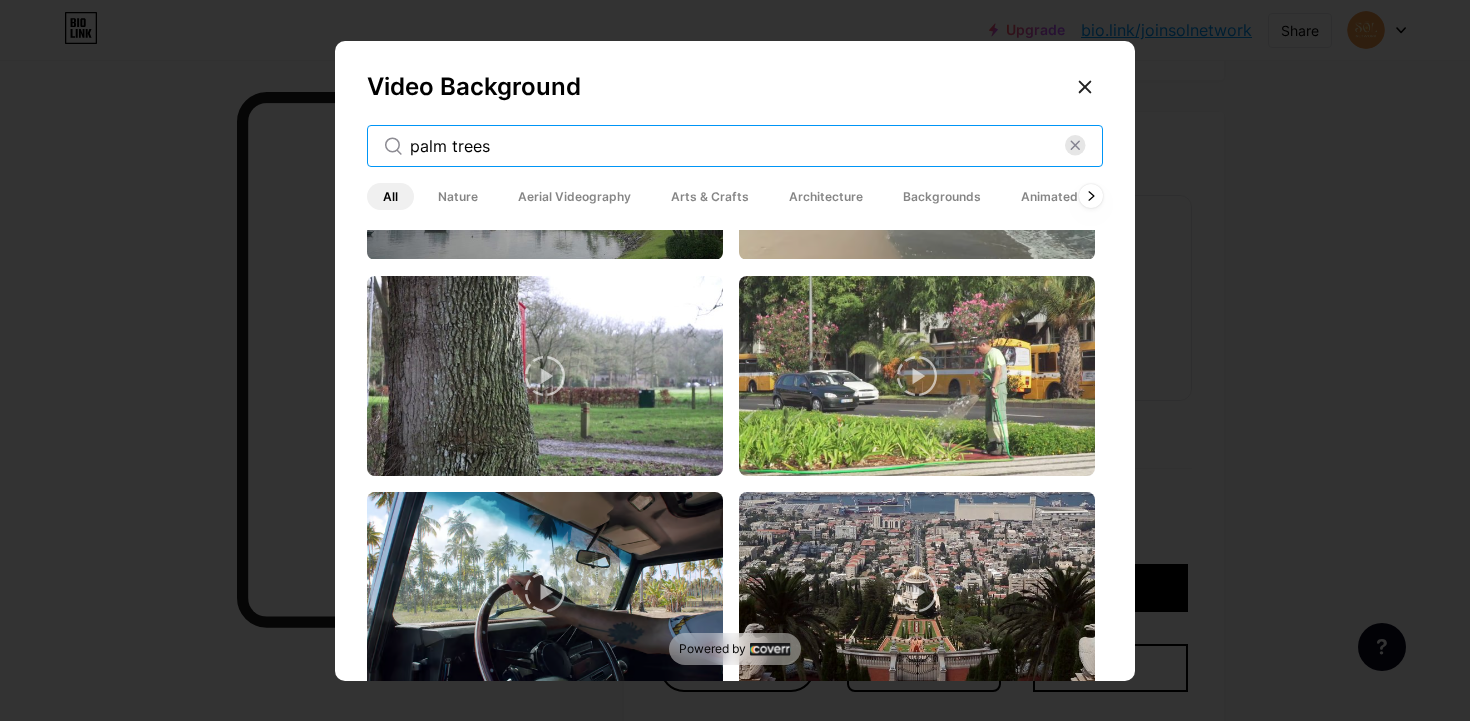 click on "palm trees" at bounding box center (737, 146) 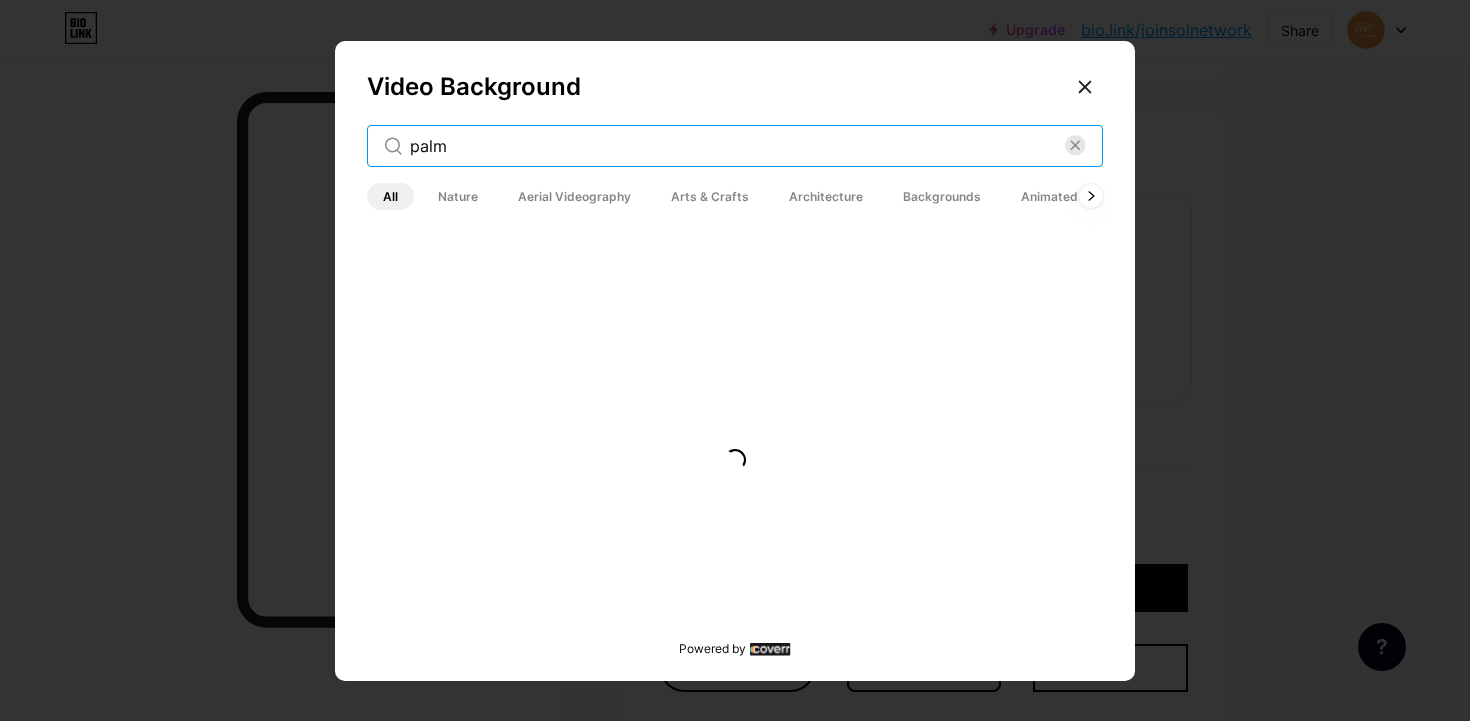 scroll, scrollTop: 0, scrollLeft: 0, axis: both 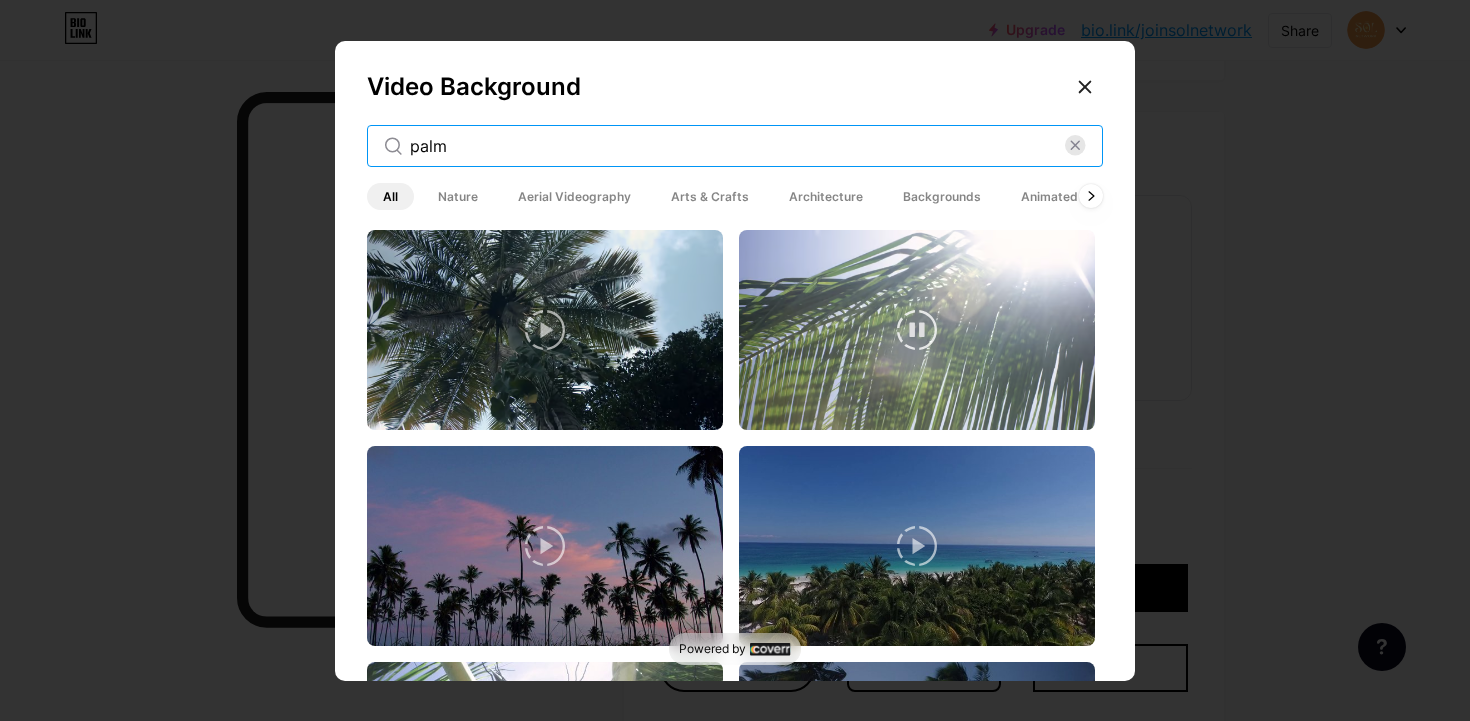 type on "palm" 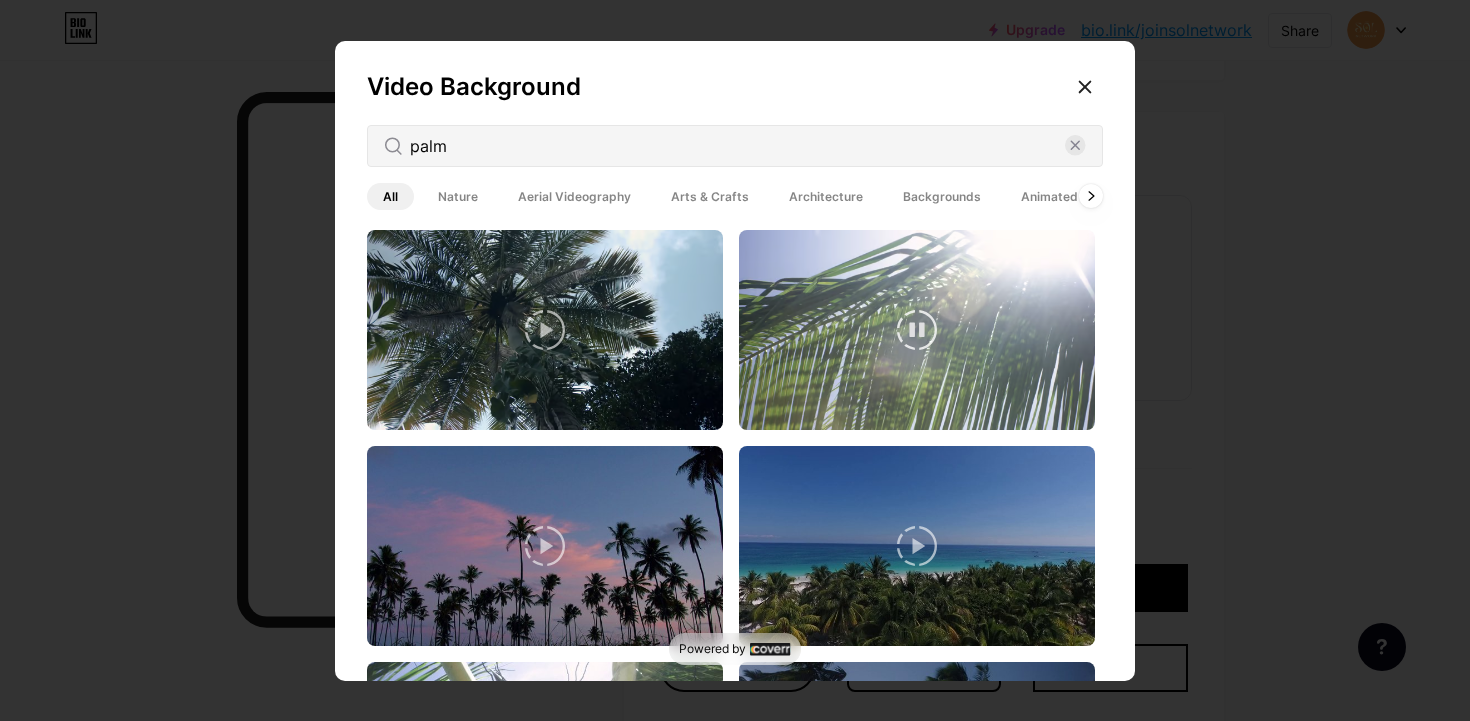 click at bounding box center (917, 330) 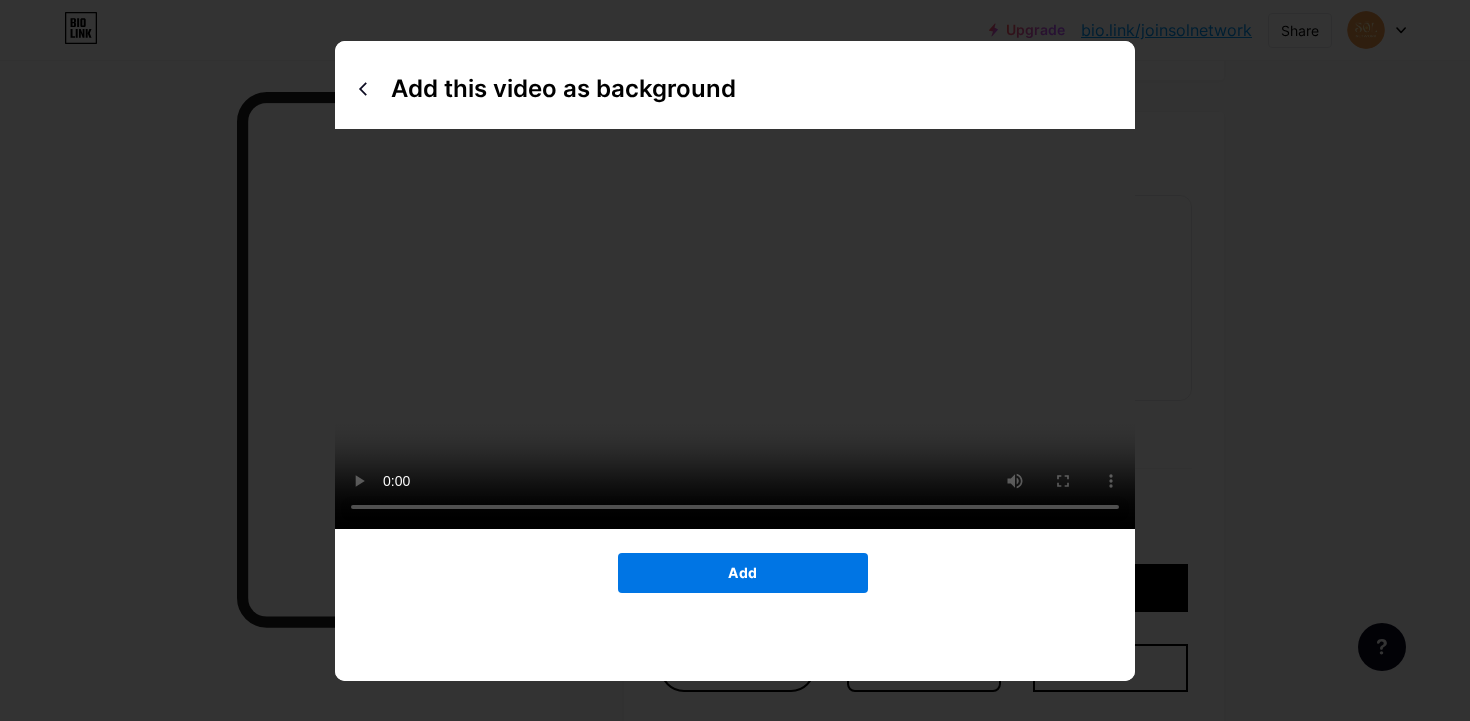 click on "Add" at bounding box center (743, 573) 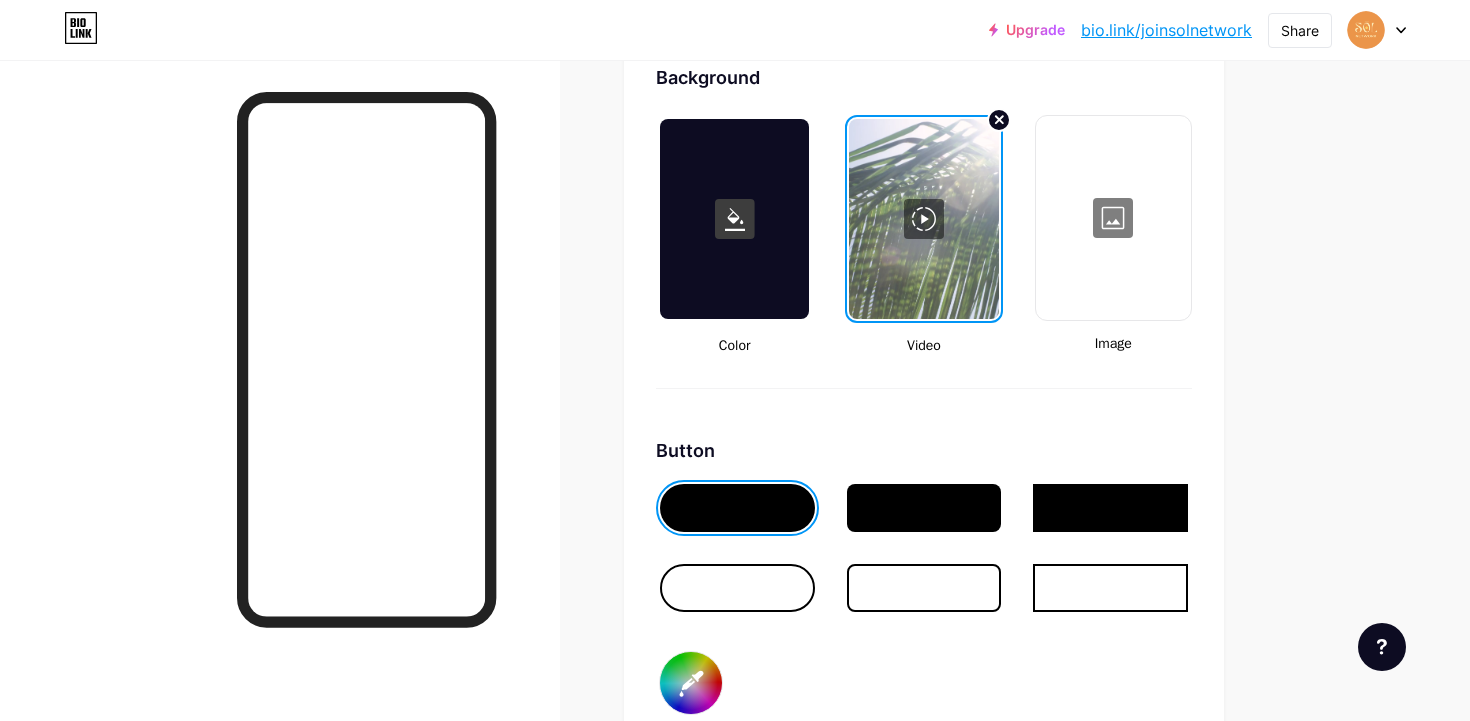 scroll, scrollTop: 2704, scrollLeft: 0, axis: vertical 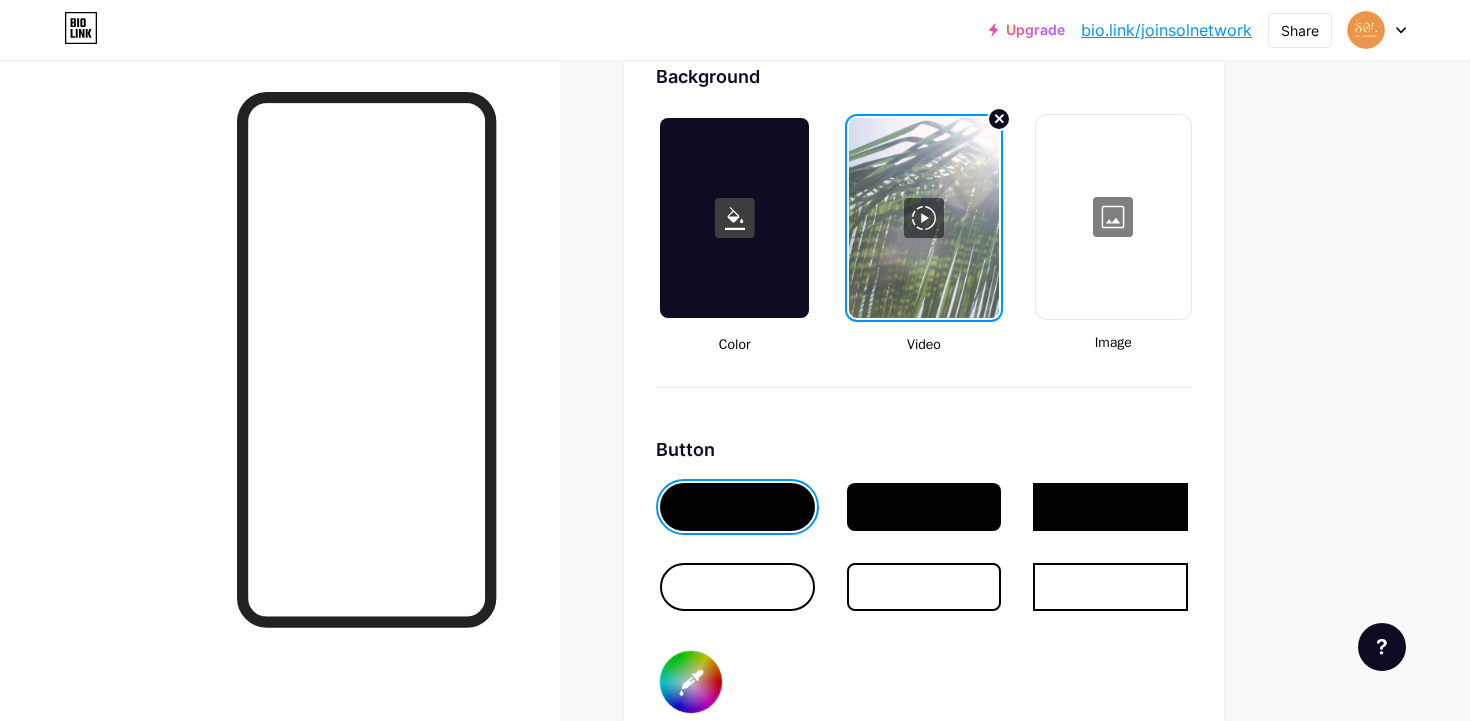 click on "bio.link/joinsolnetwork" at bounding box center (1166, 30) 